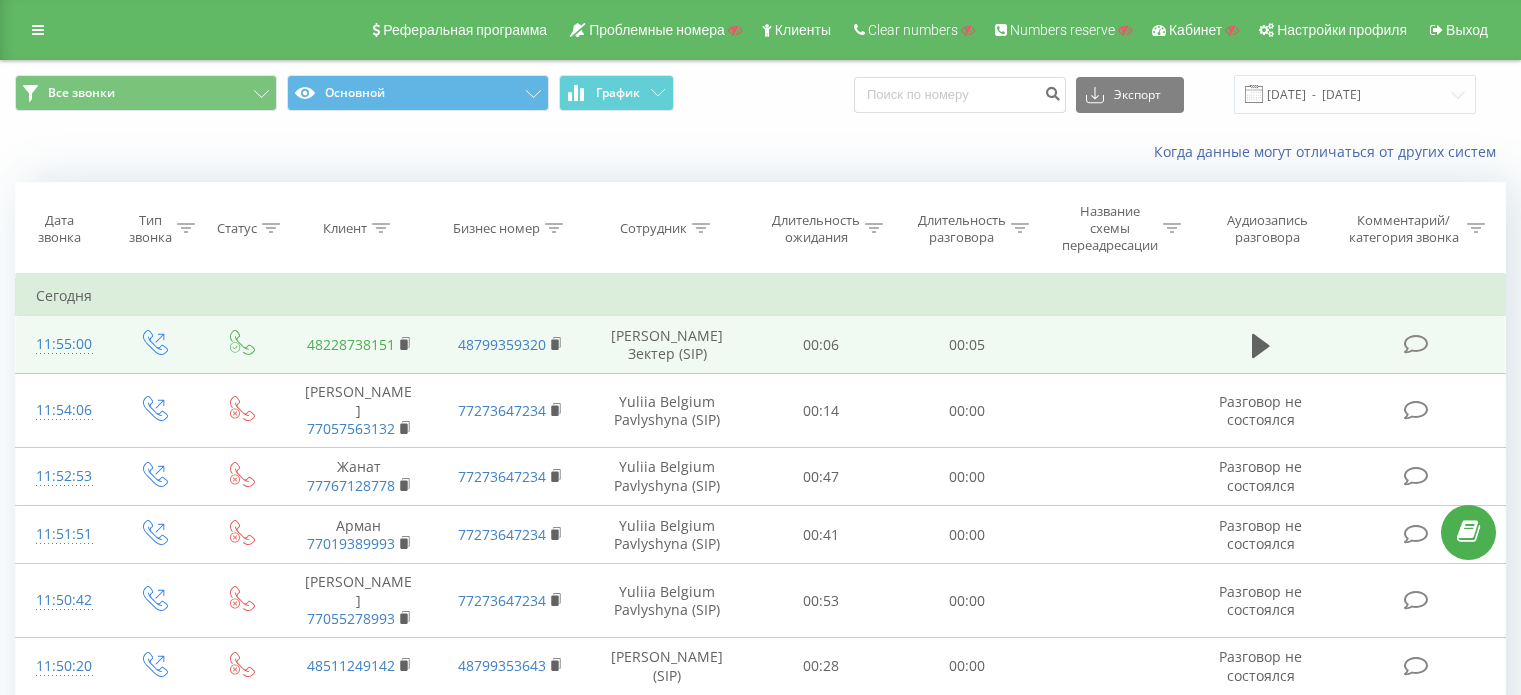 scroll, scrollTop: 0, scrollLeft: 0, axis: both 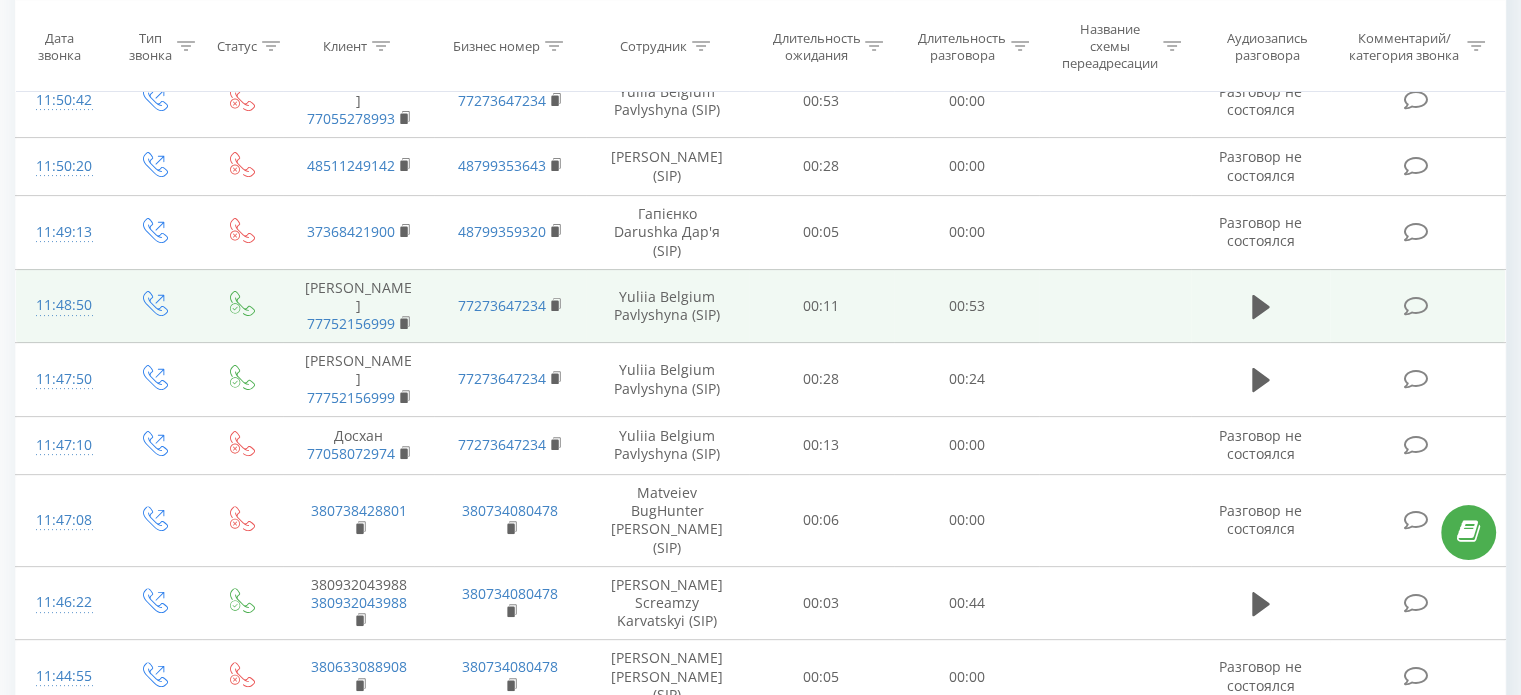 click on "11:48:50" at bounding box center [62, 305] 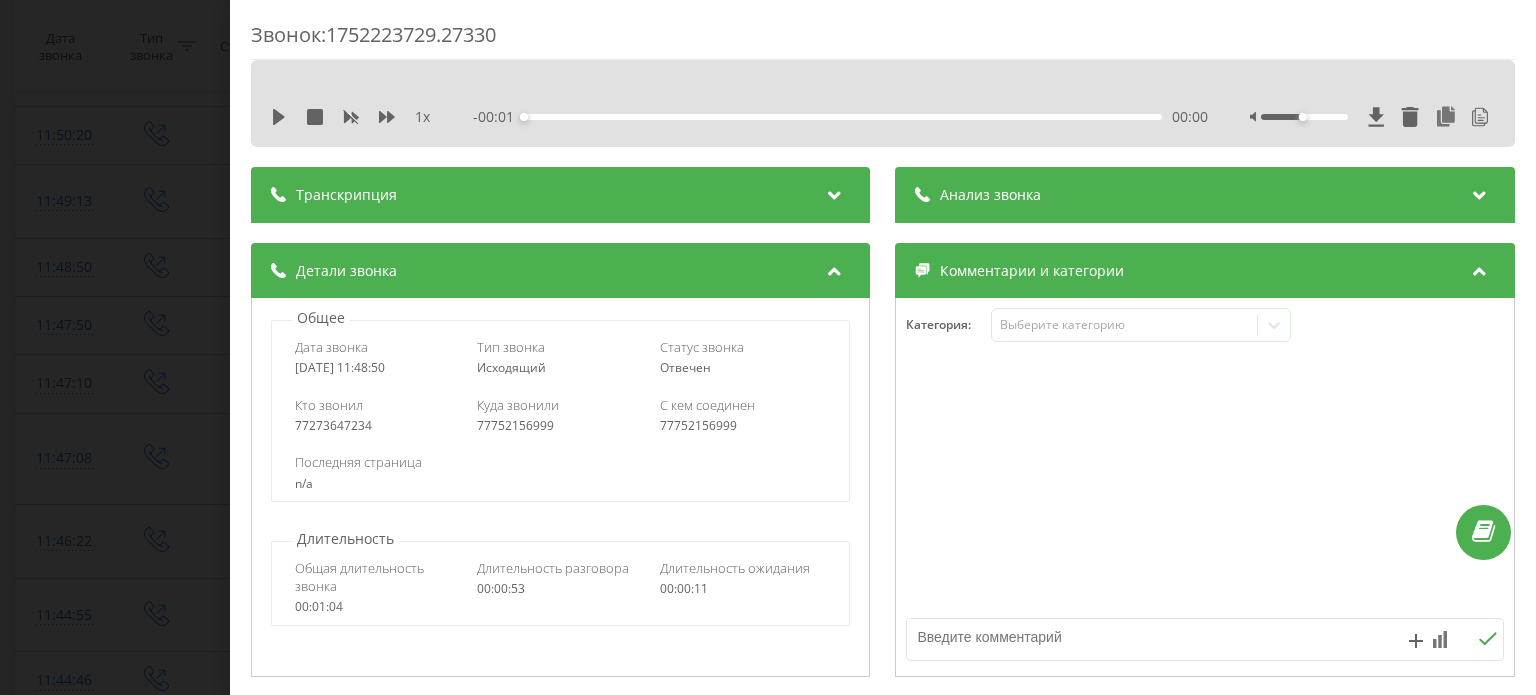 click on "- 00:01 00:00   00:00" at bounding box center (841, 117) 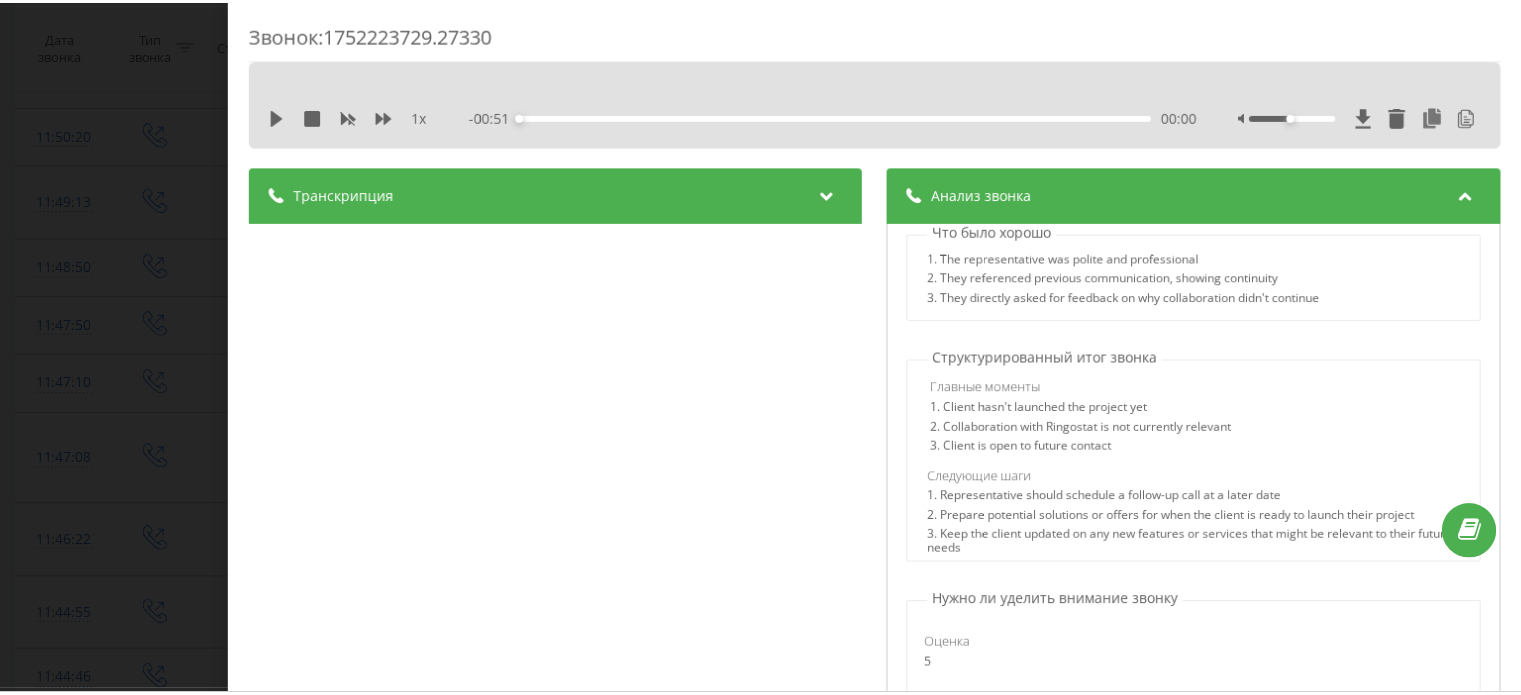 scroll, scrollTop: 500, scrollLeft: 0, axis: vertical 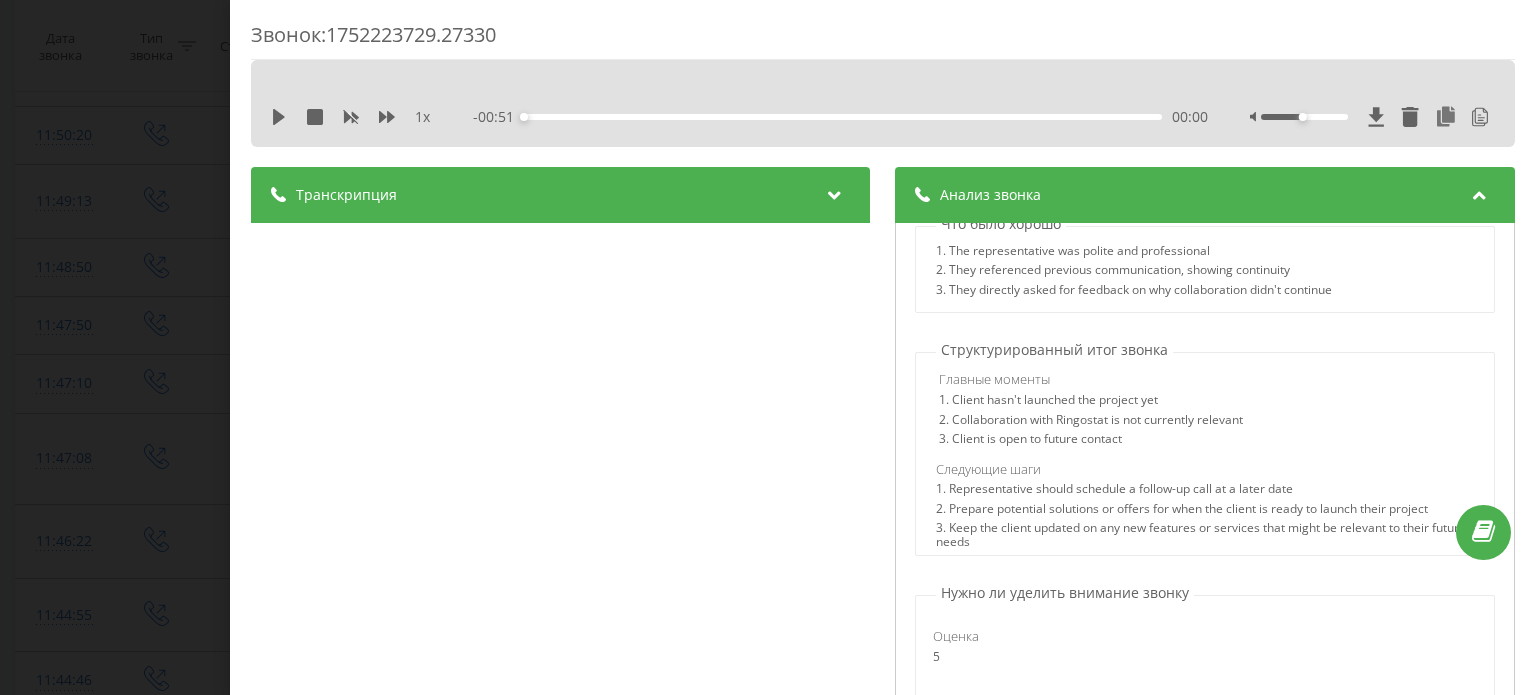 click on "Звонок :  1752223729.27330   1 x  - 00:51 00:00   00:00   Транскрипция 00:05 Я вам звоню от компании Ringostat, вы ранее уже общались с моими коллегами по поводу подключения и ассервиса, возможно помните. 00:15 Да, я вам звоню по поводу небольшой обратной связи, подкажите пожалуйста, почему в итоге тогда решили не продолжать сотрудничество с Ringostat. 00:23 Мы так и не запустили проект, пока оплаживались, пока не актуально, давайте на связи будем, позже будем запускаться. 00:44 До свидания, хорошего дня вам! Анализ звонка Название профиля Sales Team (Prompt by Skyline) Тема диалога Итог звонка Neutral Professional 5 Ringostat" at bounding box center (768, 347) 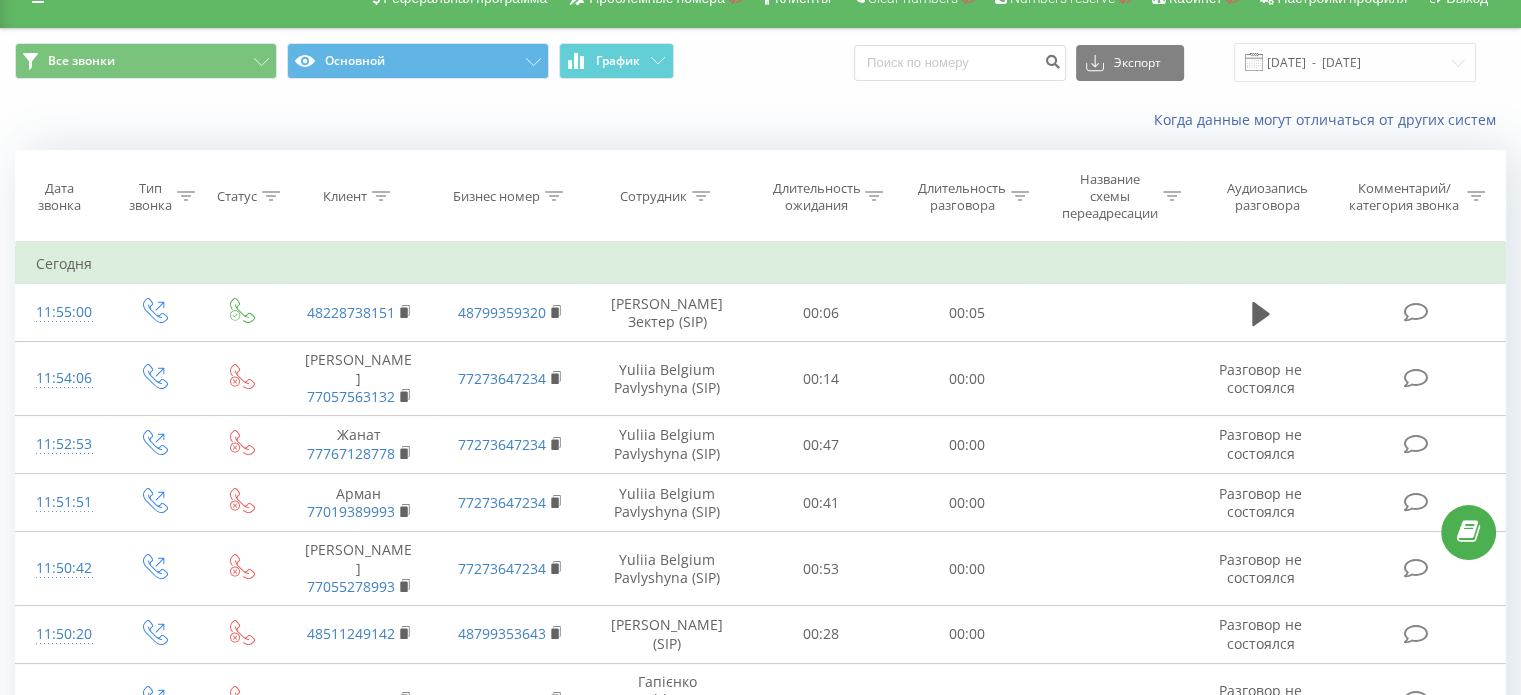 scroll, scrollTop: 0, scrollLeft: 0, axis: both 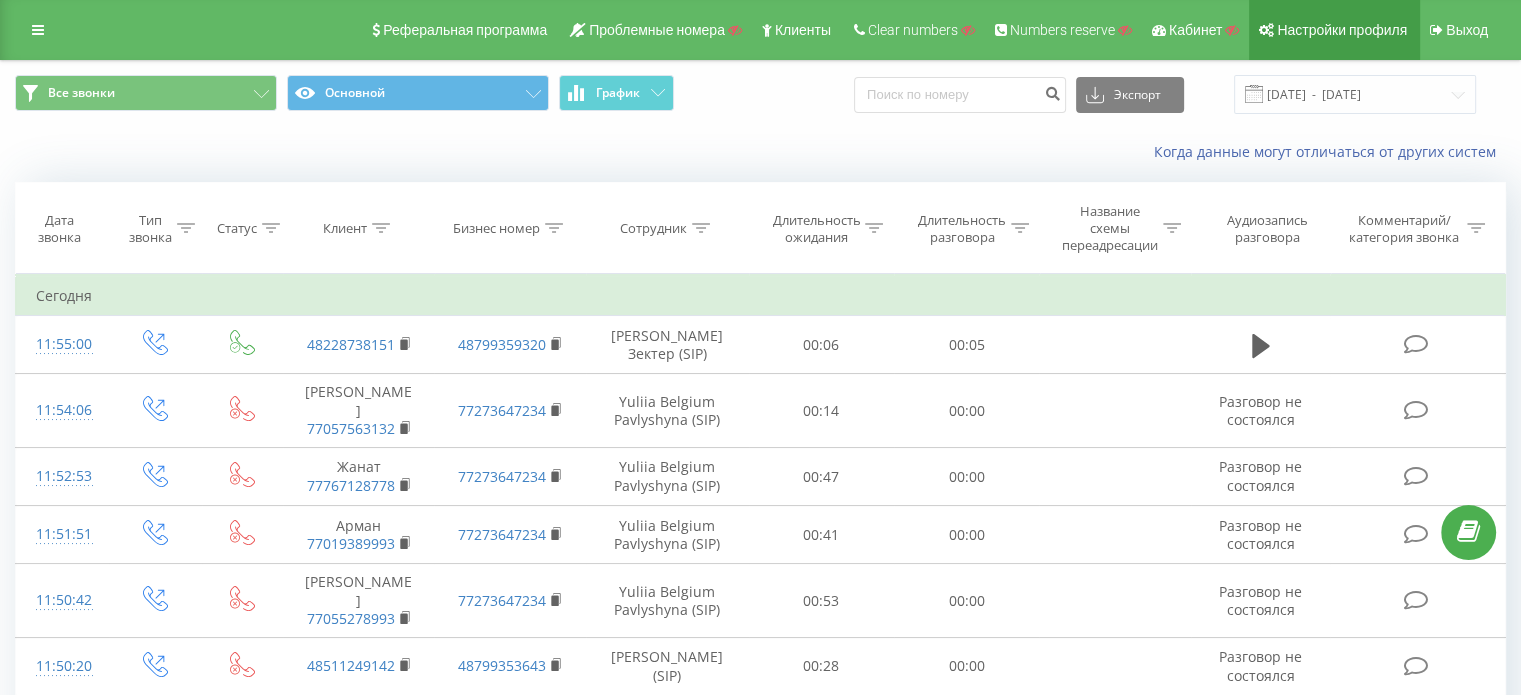 click on "Настройки профиля" at bounding box center [1342, 30] 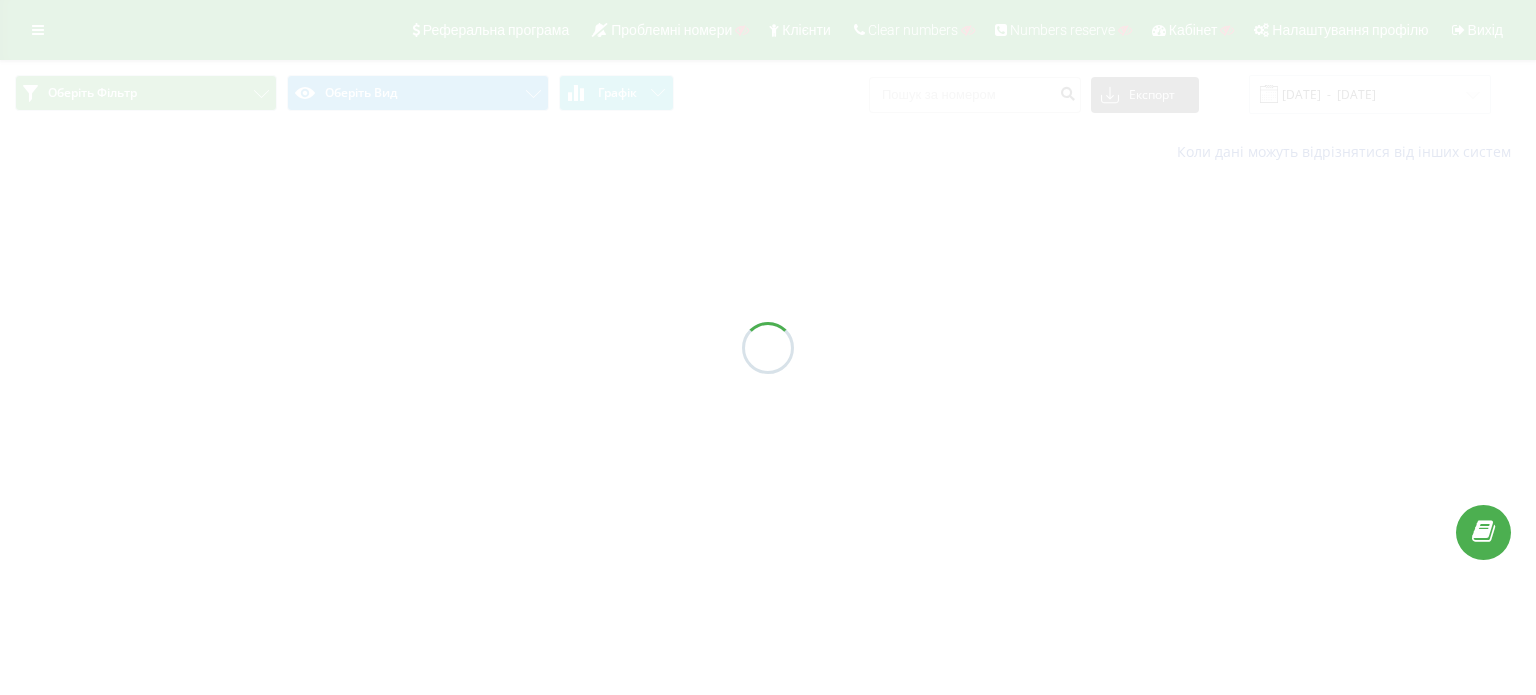 scroll, scrollTop: 0, scrollLeft: 0, axis: both 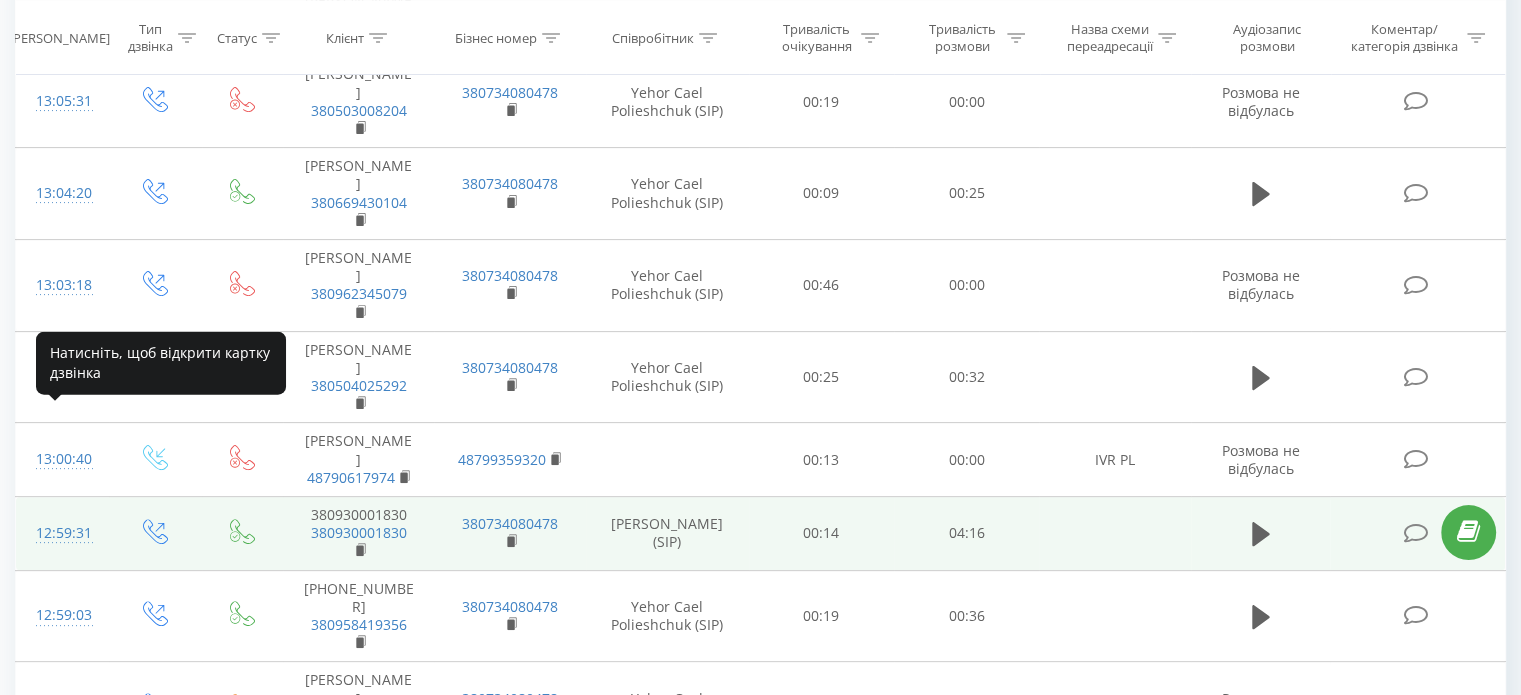 click on "12:59:31" at bounding box center [62, 533] 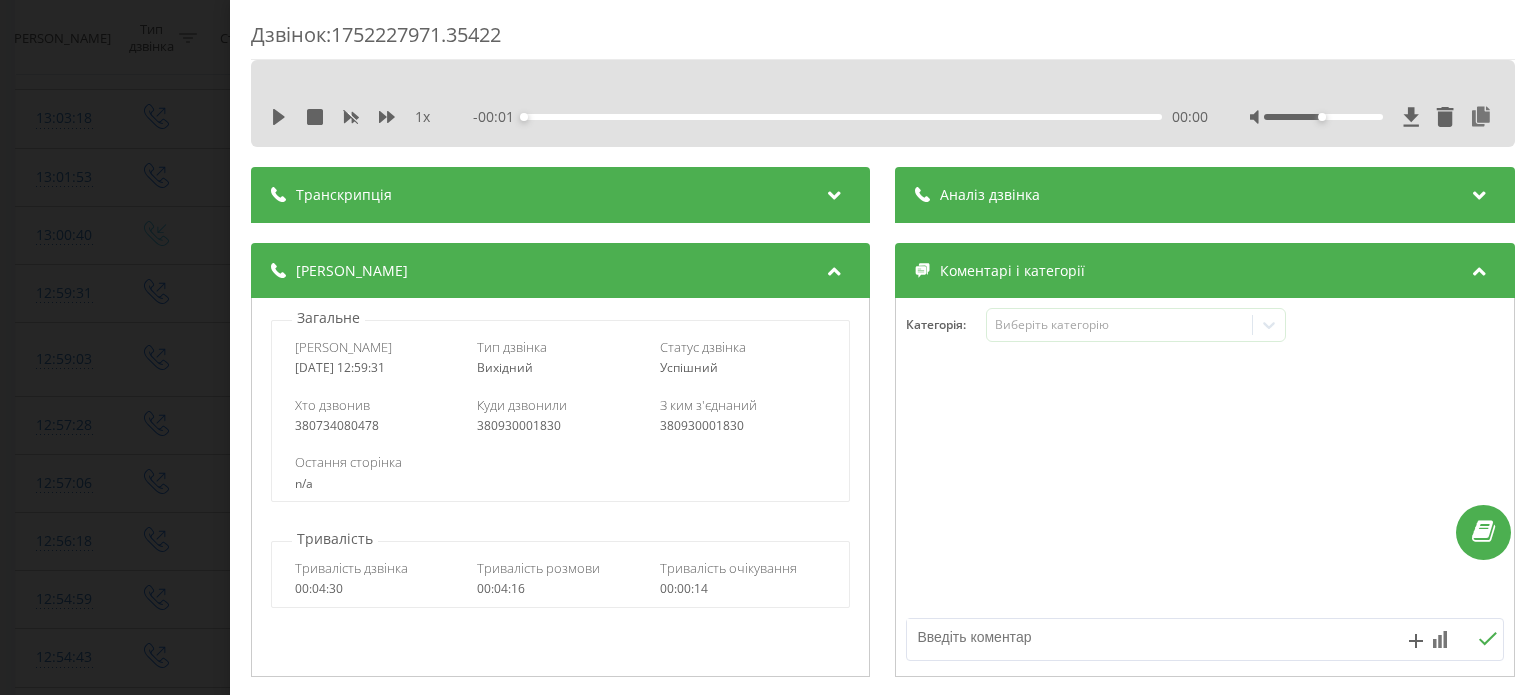 click on "1 x  - 00:01 00:00   00:00" at bounding box center (883, 117) 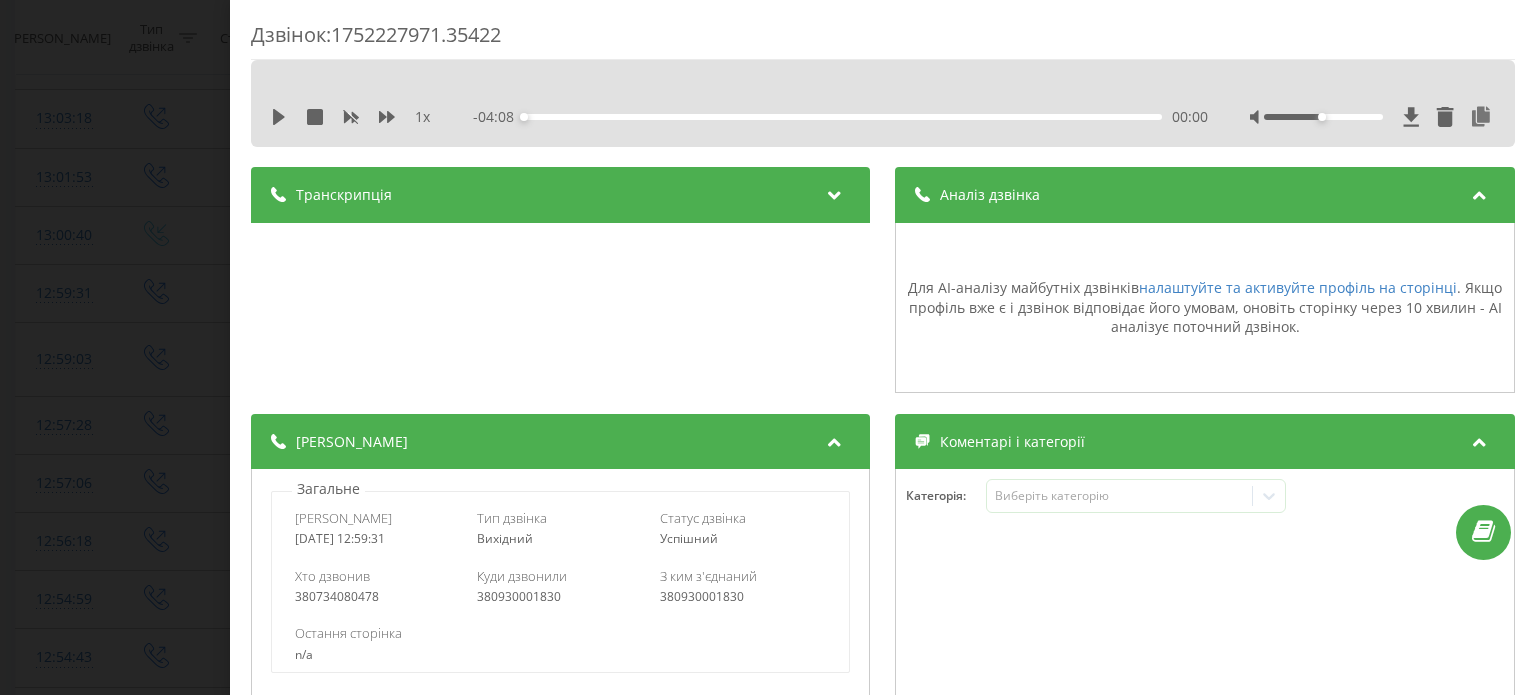 click on "Аналіз дзвінка" at bounding box center (1205, 195) 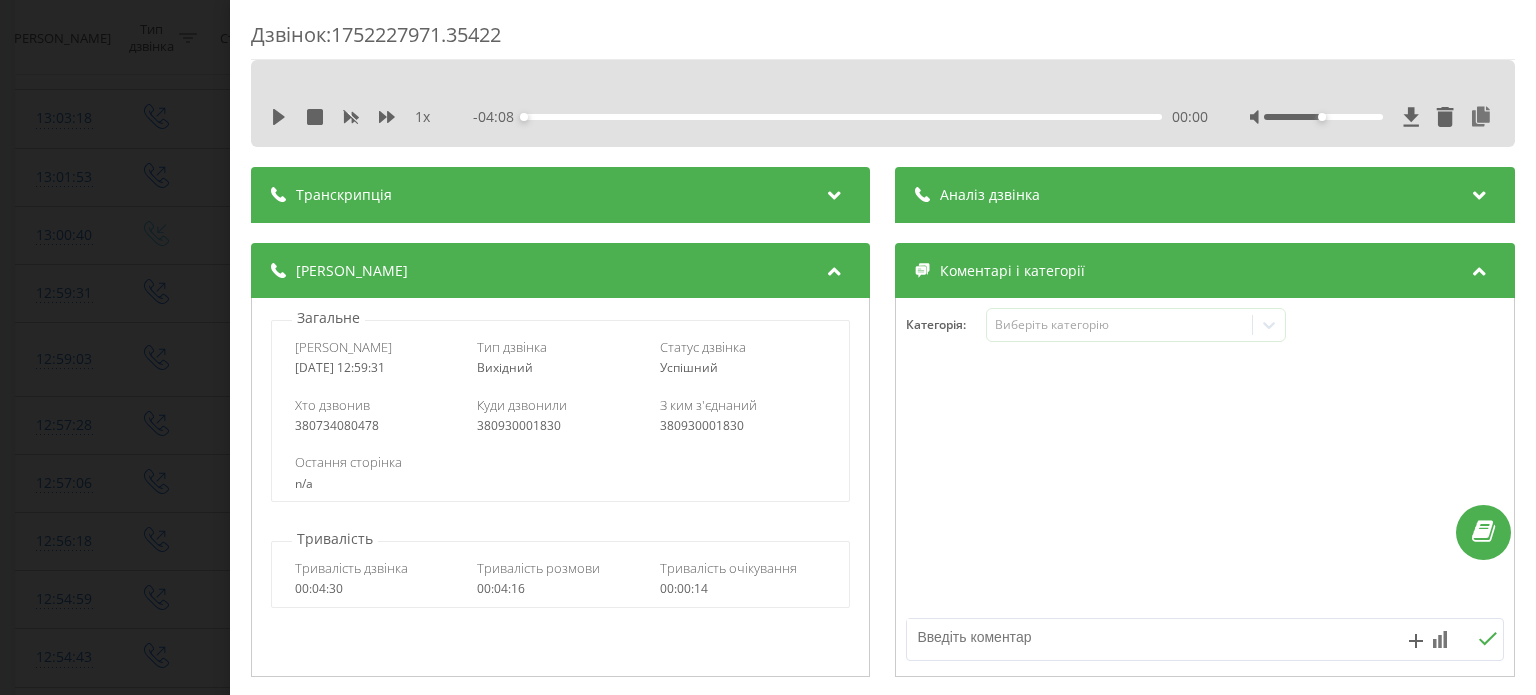 click on "Дзвінок :  1752227971.35422   1 x  - 04:08 00:00   00:00   Транскрипція Для AI-аналізу майбутніх дзвінків  налаштуйте та активуйте профіль на сторінці . Якщо профіль вже є і дзвінок відповідає його умовам, оновіть сторінку через 10 хвилин - AI аналізує поточний дзвінок. Аналіз дзвінка Для AI-аналізу майбутніх дзвінків  налаштуйте та активуйте профіль на сторінці . Якщо профіль вже є і дзвінок відповідає його умовам, оновіть сторінку через 10 хвилин - AI аналізує поточний дзвінок. Деталі дзвінка Загальне Дата дзвінка 2025-07-11 12:59:31 Тип дзвінка Вихідний Статус дзвінка Успішний 380734080478 n/a : 0" at bounding box center (768, 347) 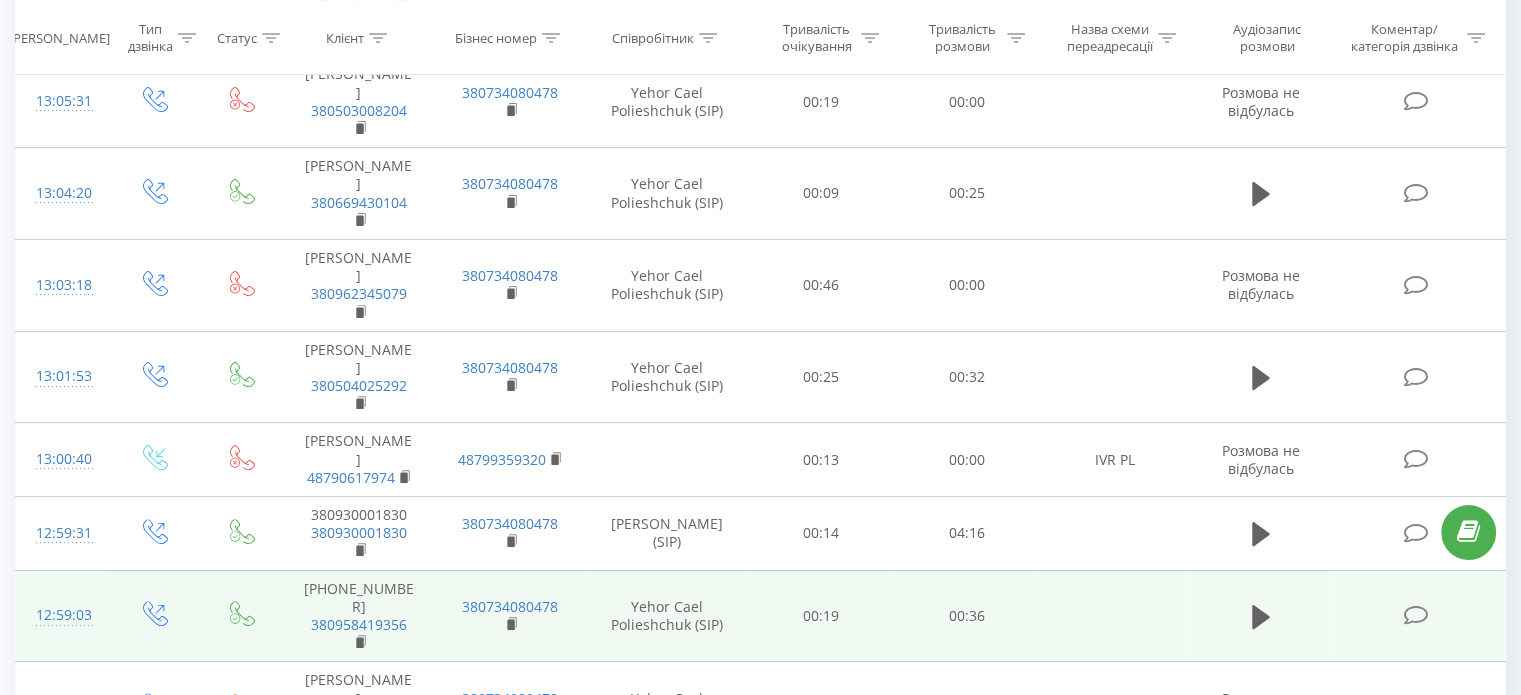 scroll, scrollTop: 600, scrollLeft: 0, axis: vertical 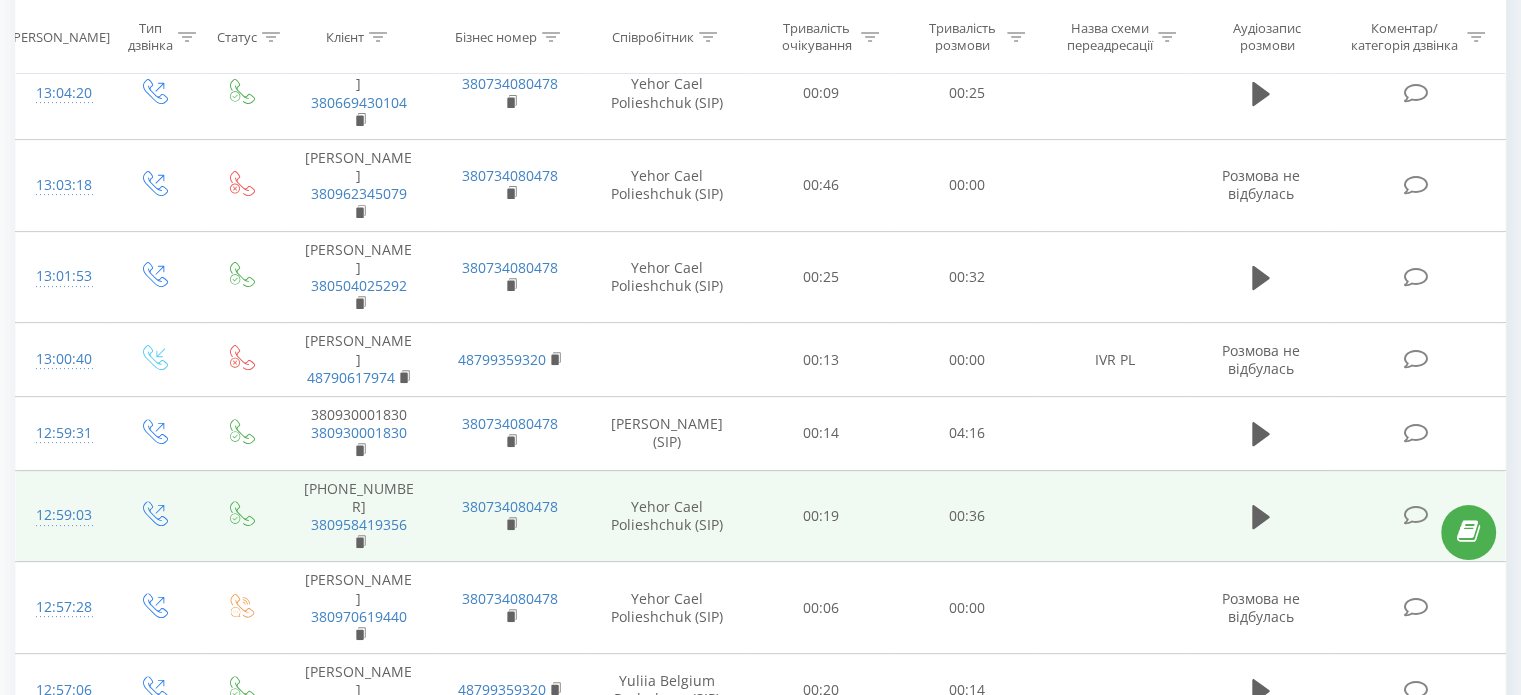 click on "12:59:03" at bounding box center [62, 515] 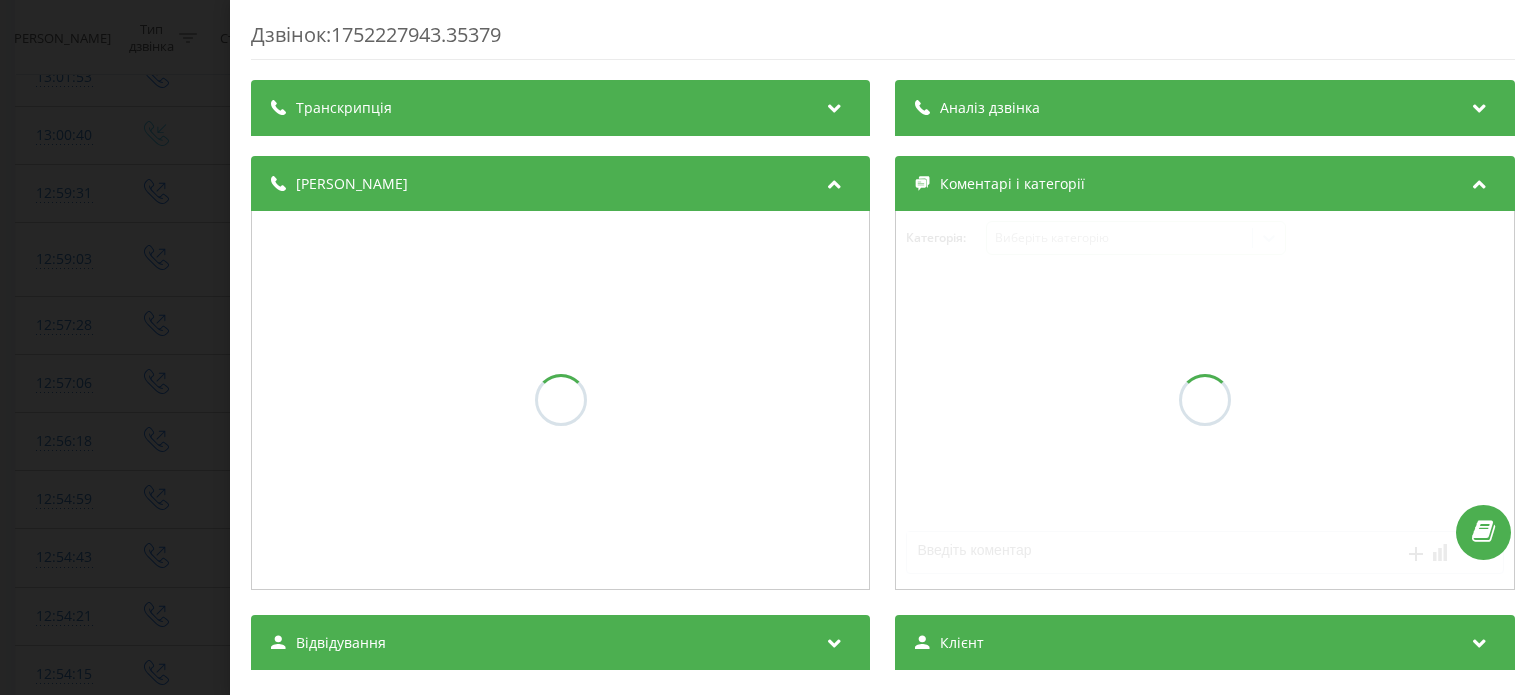 click on "Аналіз дзвінка" at bounding box center (1205, 108) 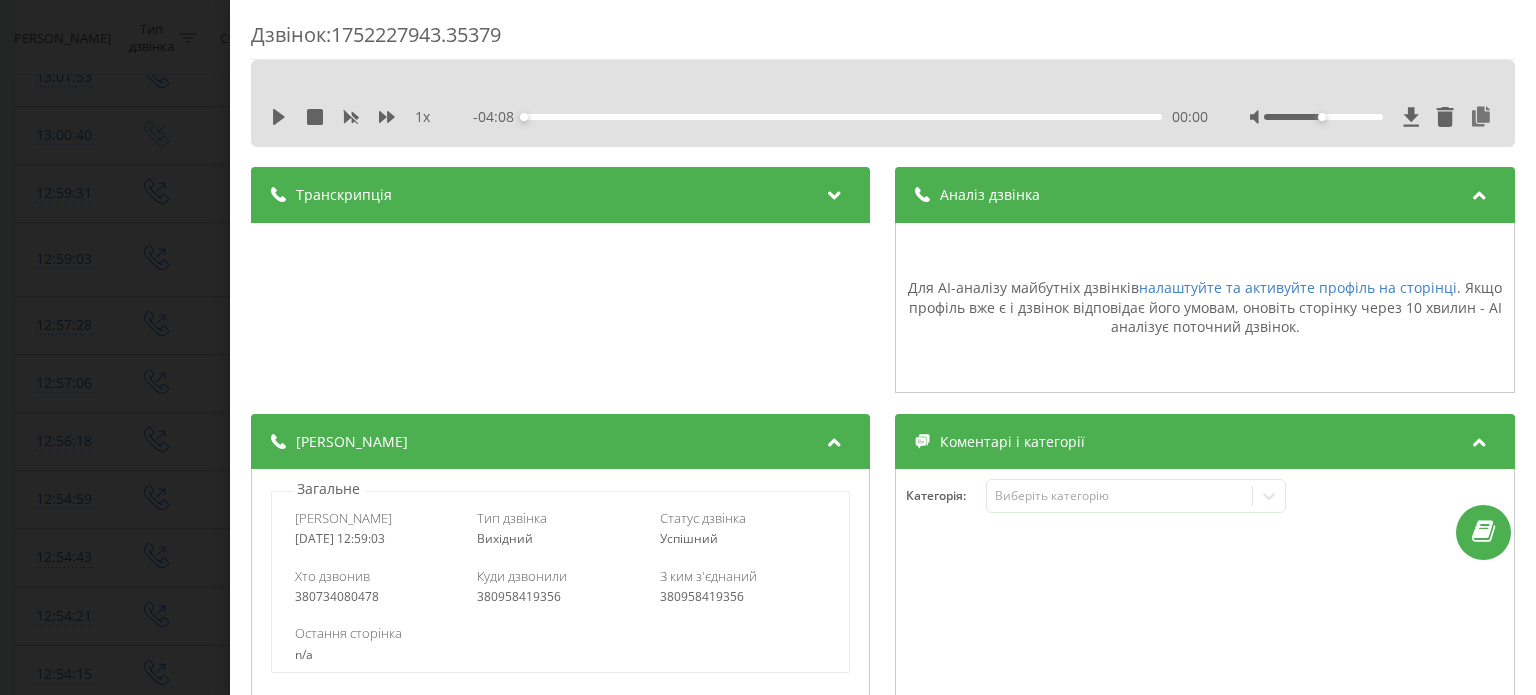 click on "Дзвінок :  1752227943.35379   1 x  - 04:08 00:00   00:00   Транскрипція Для AI-аналізу майбутніх дзвінків  налаштуйте та активуйте профіль на сторінці . Якщо профіль вже є і дзвінок відповідає його умовам, оновіть сторінку через 10 хвилин - AI аналізує поточний дзвінок. Аналіз дзвінка Для AI-аналізу майбутніх дзвінків  налаштуйте та активуйте профіль на сторінці . Якщо профіль вже є і дзвінок відповідає його умовам, оновіть сторінку через 10 хвилин - AI аналізує поточний дзвінок. Деталі дзвінка Загальне Дата дзвінка 2025-07-11 12:59:03 Тип дзвінка Вихідний Статус дзвінка Успішний 380734080478 n/a : 0" at bounding box center (883, 857) 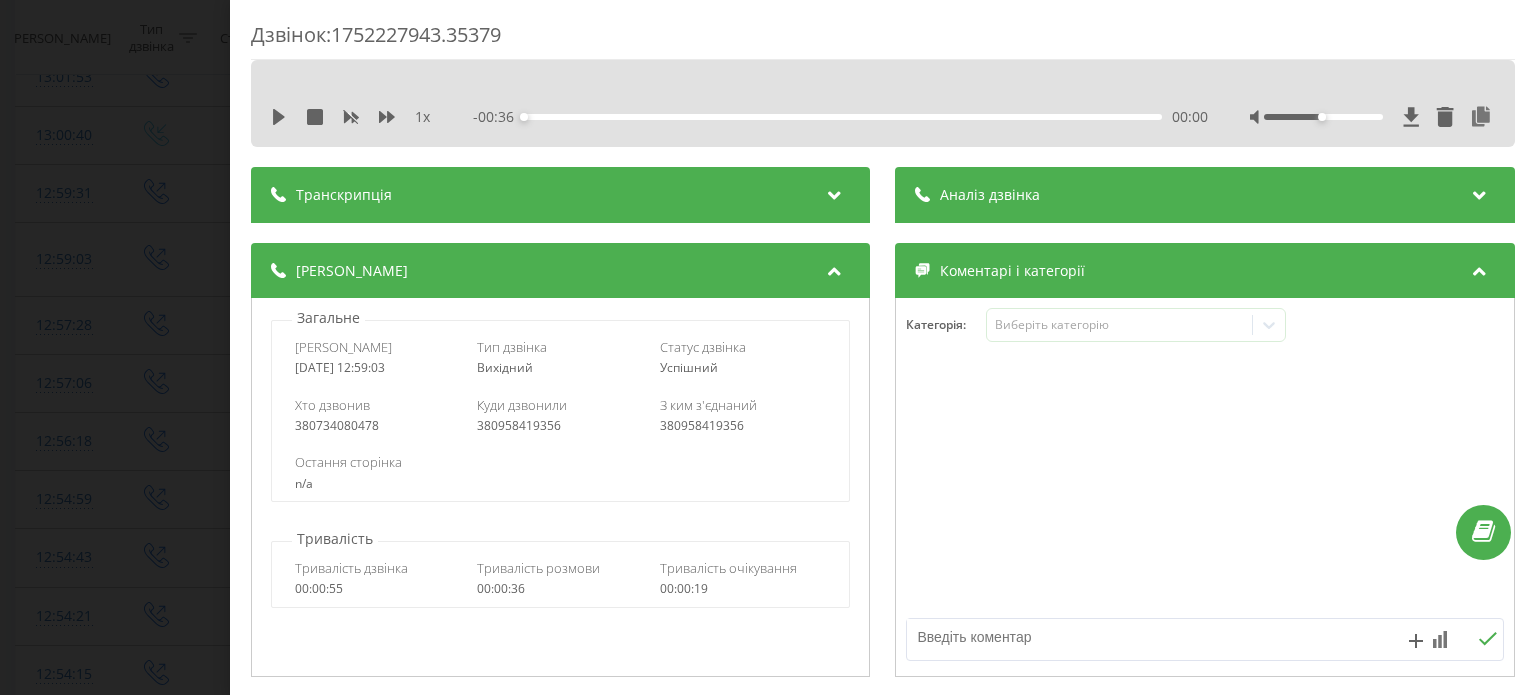 click on "Дзвінок :  1752227943.35379   1 x  - 00:36 00:00   00:00   Транскрипція Для AI-аналізу майбутніх дзвінків  налаштуйте та активуйте профіль на сторінці . Якщо профіль вже є і дзвінок відповідає його умовам, оновіть сторінку через 10 хвилин - AI аналізує поточний дзвінок. Аналіз дзвінка Для AI-аналізу майбутніх дзвінків  налаштуйте та активуйте профіль на сторінці . Якщо профіль вже є і дзвінок відповідає його умовам, оновіть сторінку через 10 хвилин - AI аналізує поточний дзвінок. Деталі дзвінка Загальне Дата дзвінка 2025-07-11 12:59:03 Тип дзвінка Вихідний Статус дзвінка Успішний 380734080478 n/a : 0" at bounding box center [768, 347] 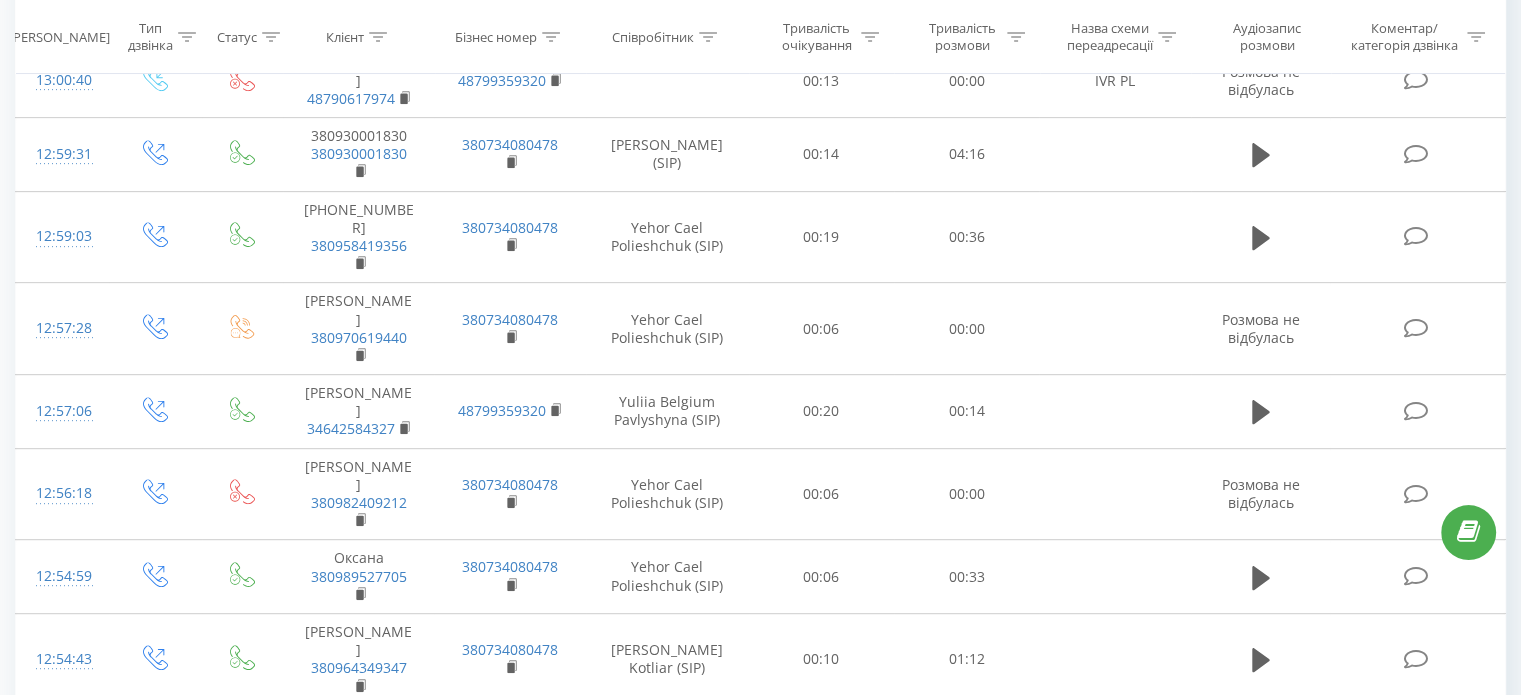 scroll, scrollTop: 1000, scrollLeft: 0, axis: vertical 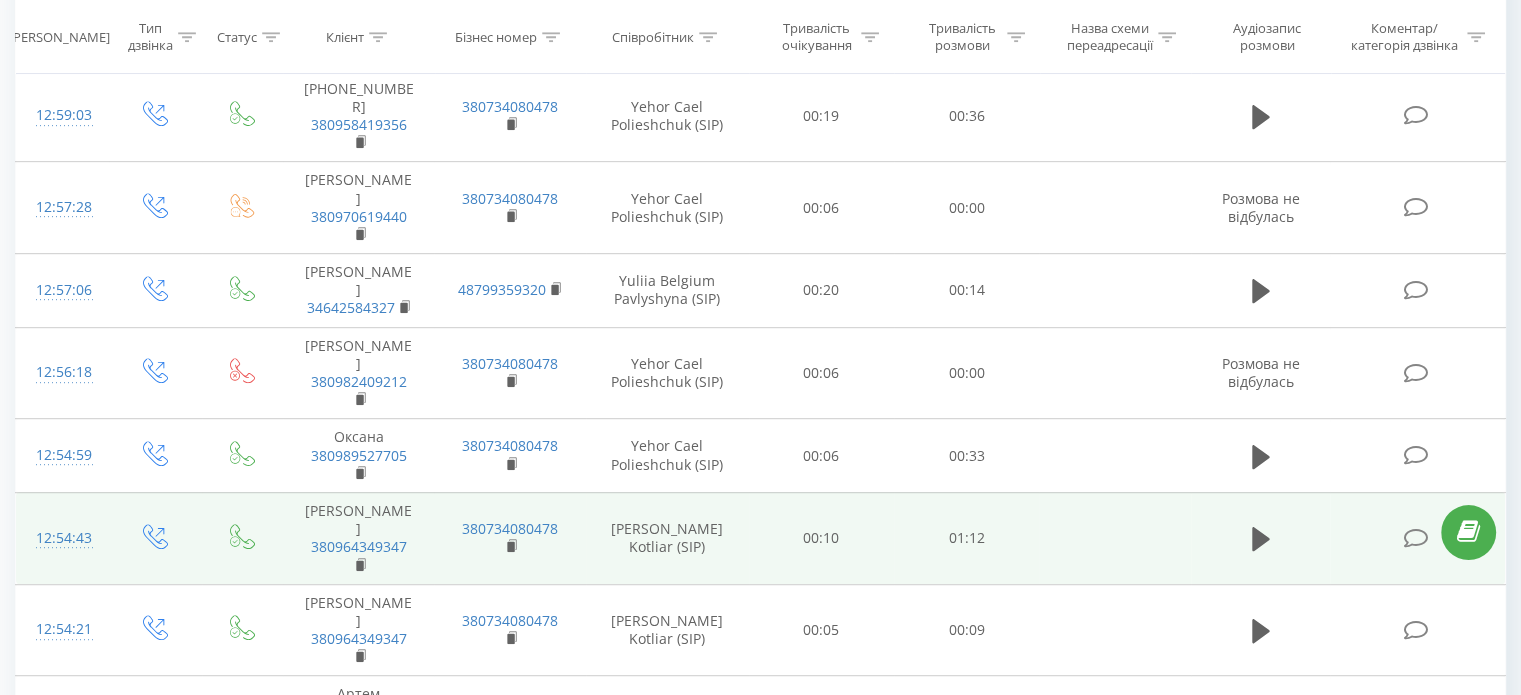 click on "12:54:43" at bounding box center [62, 538] 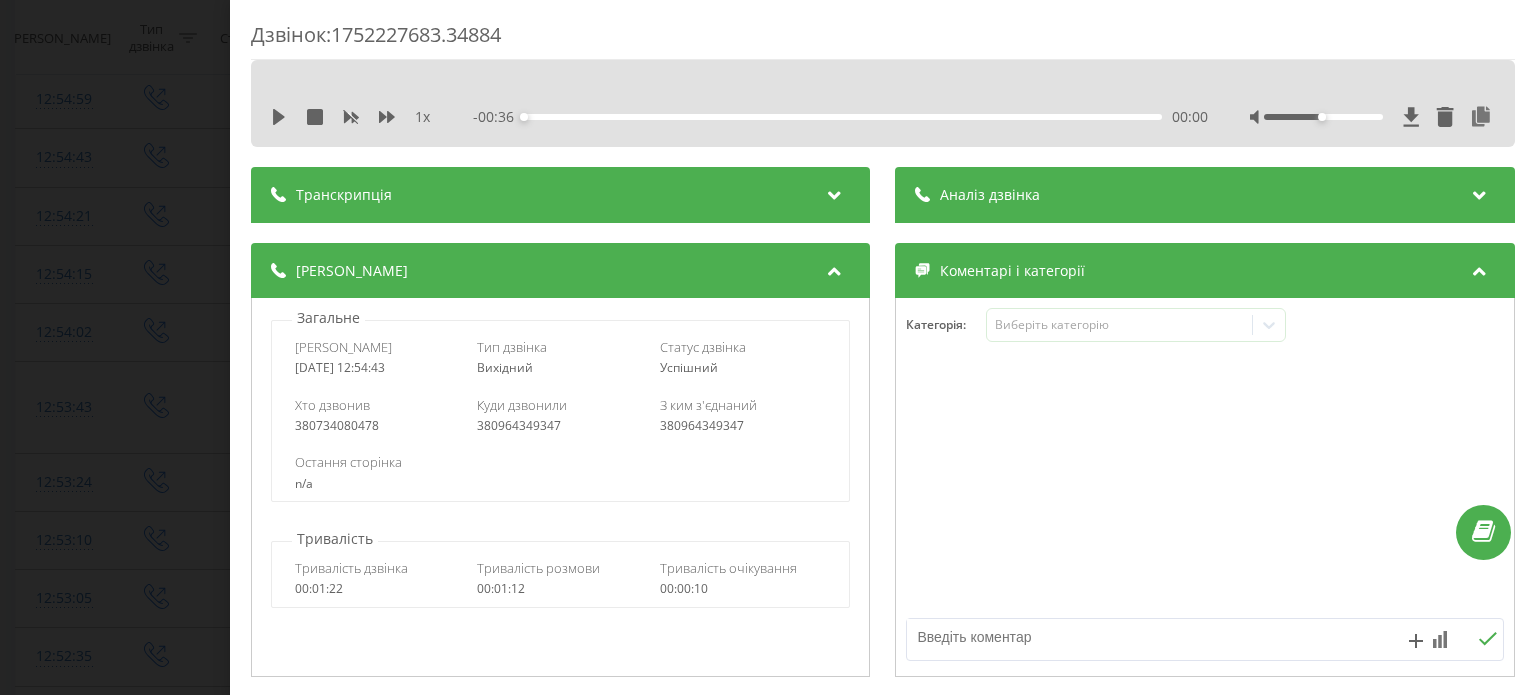click on "- 00:36 00:00   00:00" at bounding box center (841, 117) 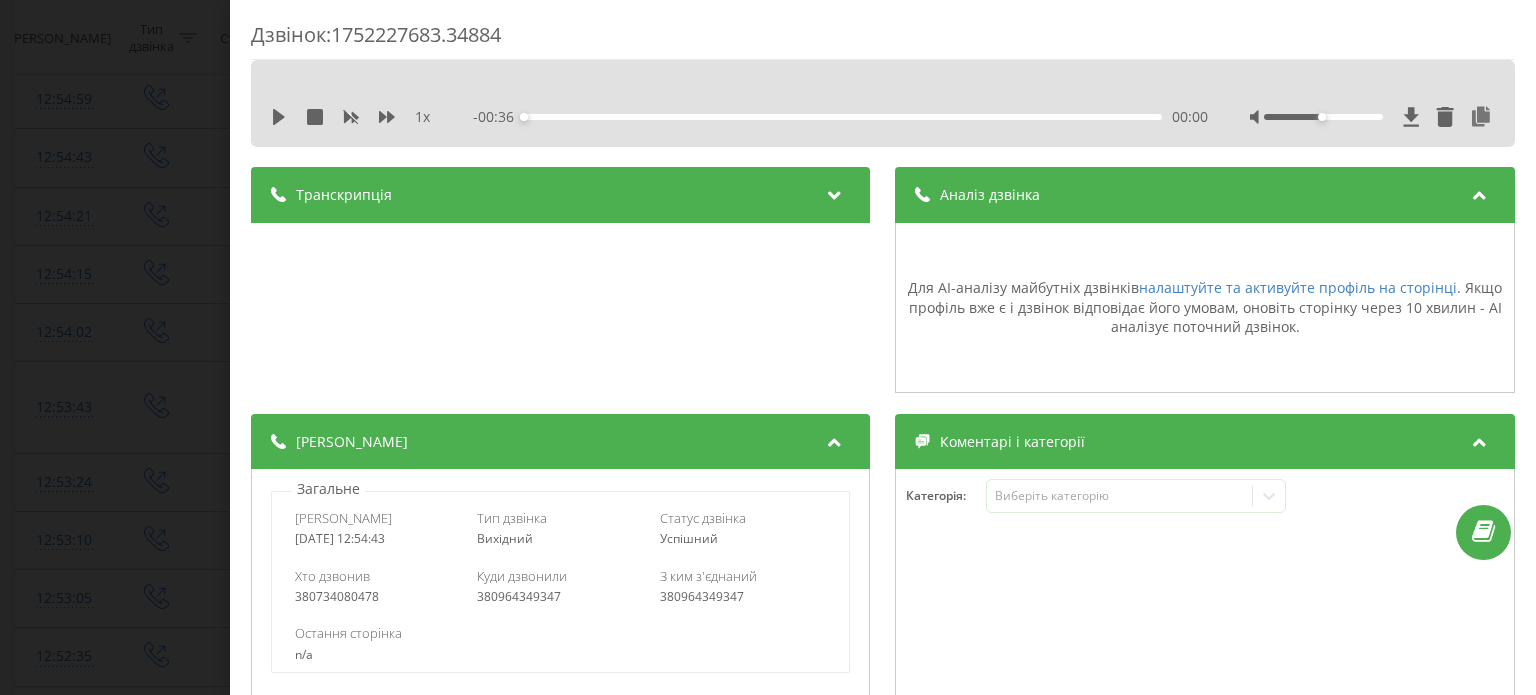 click on "Транскрипція" at bounding box center (560, 195) 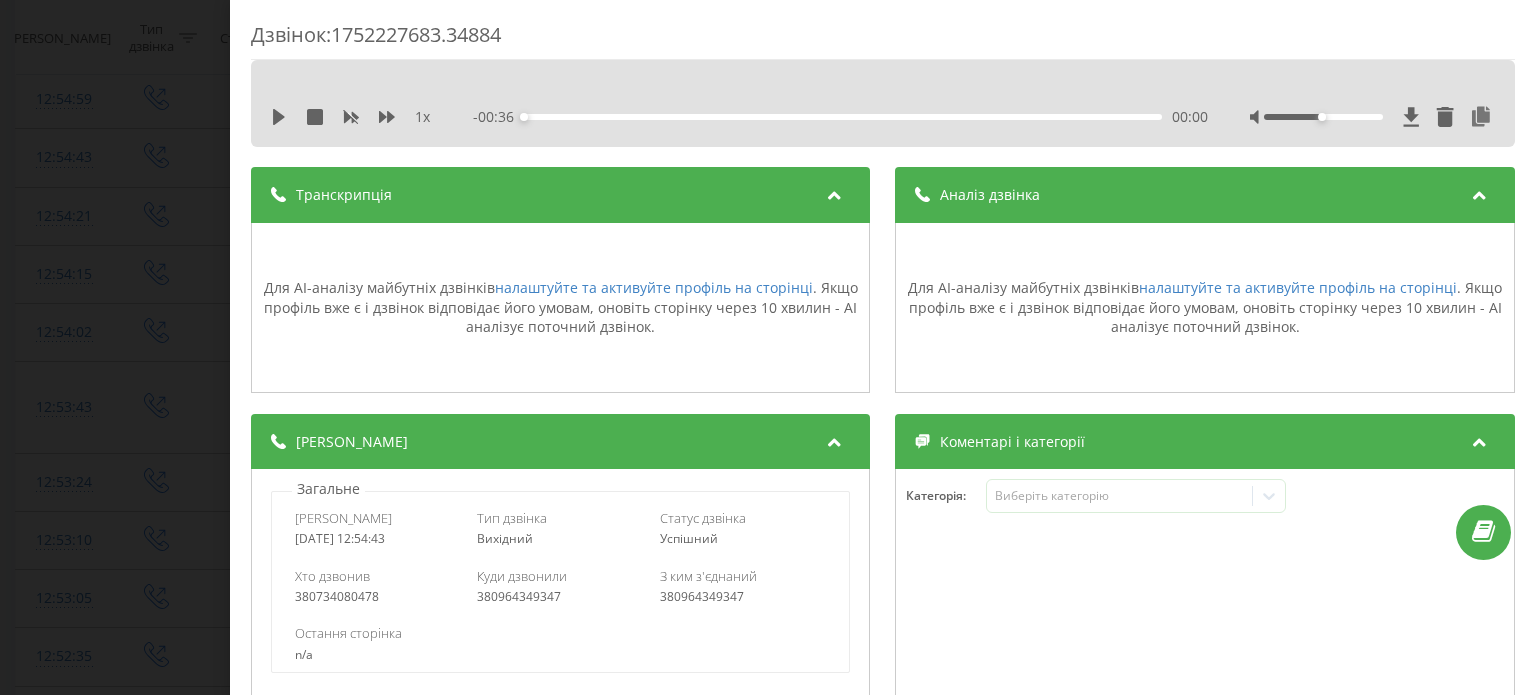 click on "Транскрипція" at bounding box center [560, 195] 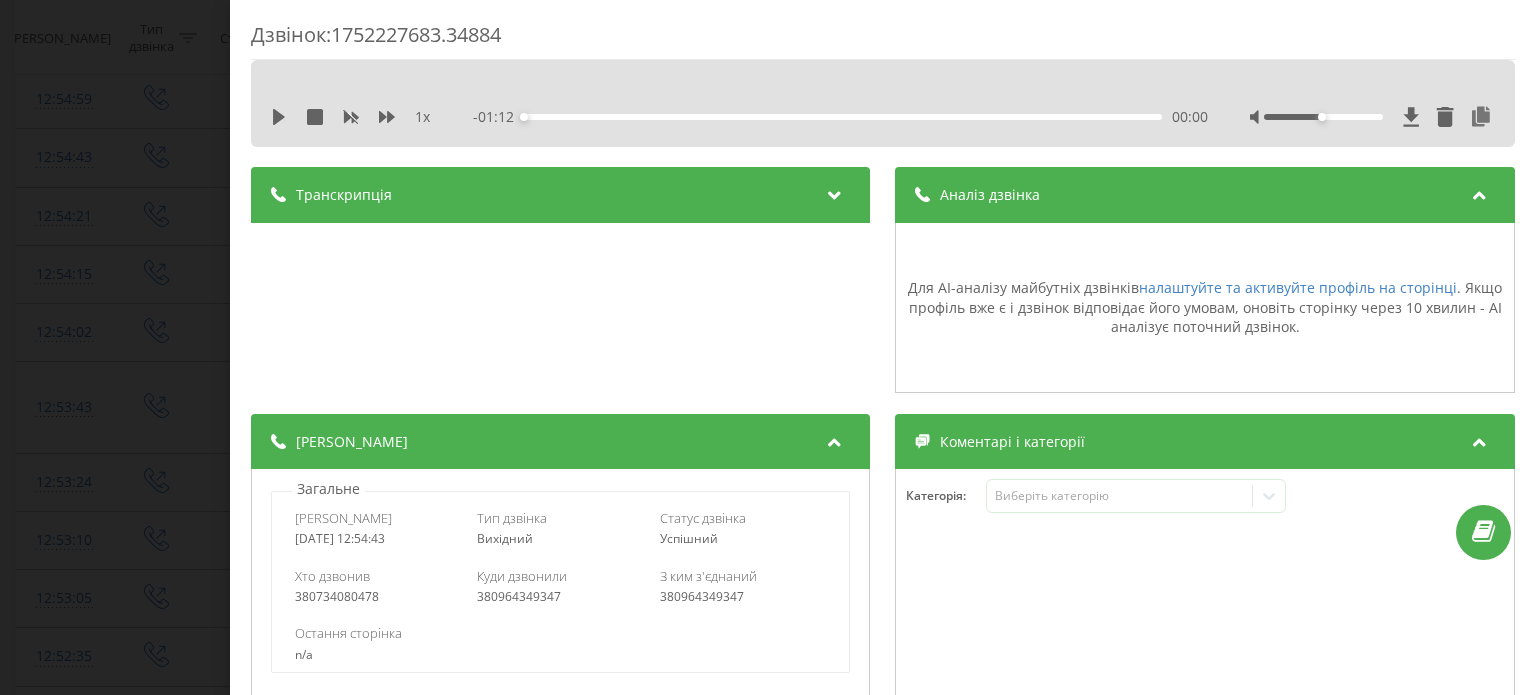 click on "Дзвінок :  1752227683.34884   1 x  - 01:12 00:00   00:00   Транскрипція Для AI-аналізу майбутніх дзвінків  налаштуйте та активуйте профіль на сторінці . Якщо профіль вже є і дзвінок відповідає його умовам, оновіть сторінку через 10 хвилин - AI аналізує поточний дзвінок. Аналіз дзвінка Для AI-аналізу майбутніх дзвінків  налаштуйте та активуйте профіль на сторінці . Якщо профіль вже є і дзвінок відповідає його умовам, оновіть сторінку через 10 хвилин - AI аналізує поточний дзвінок. Деталі дзвінка Загальне Дата дзвінка 2025-07-11 12:54:43 Тип дзвінка Вихідний Статус дзвінка Успішний 380734080478 n/a : 0" at bounding box center (768, 347) 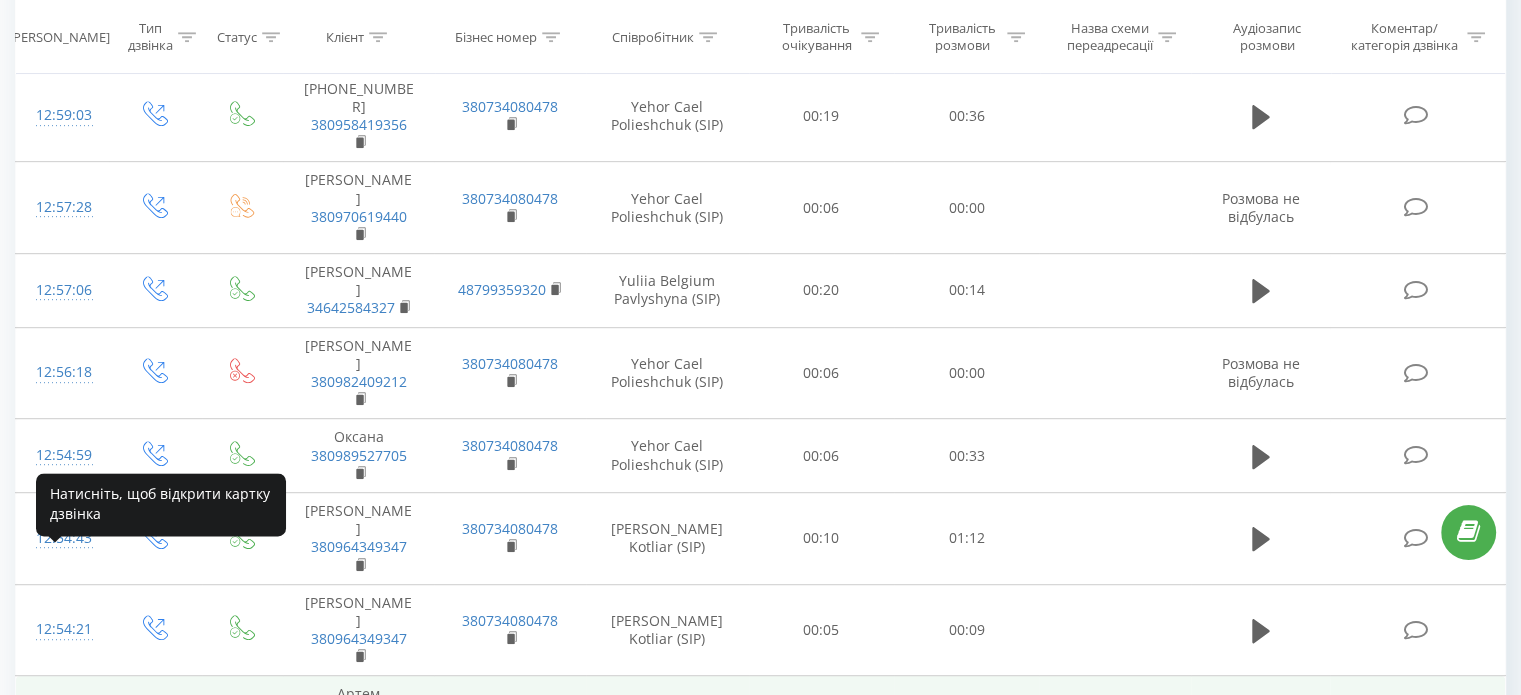 click on "12:54:15" at bounding box center (62, 712) 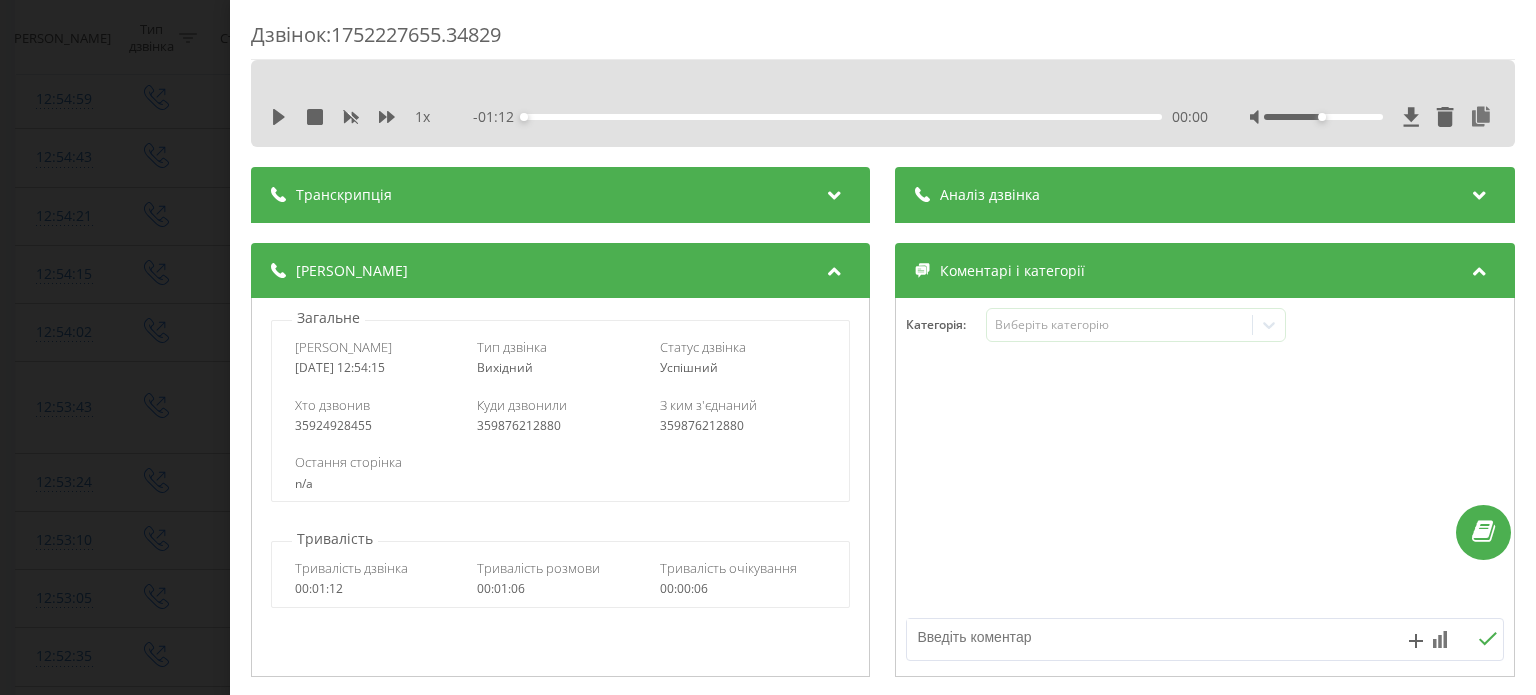 click on "Аналіз дзвінка" at bounding box center [991, 195] 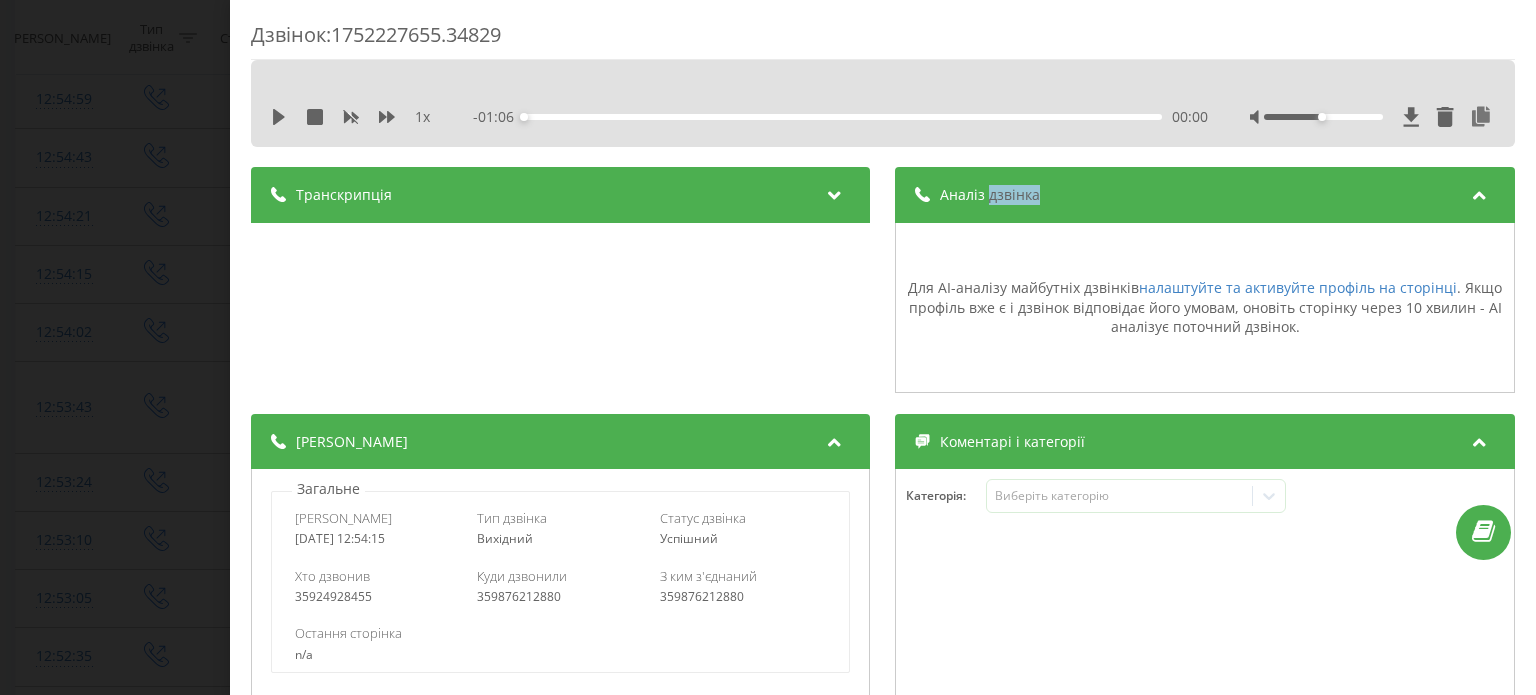 click on "Аналіз дзвінка" at bounding box center (991, 195) 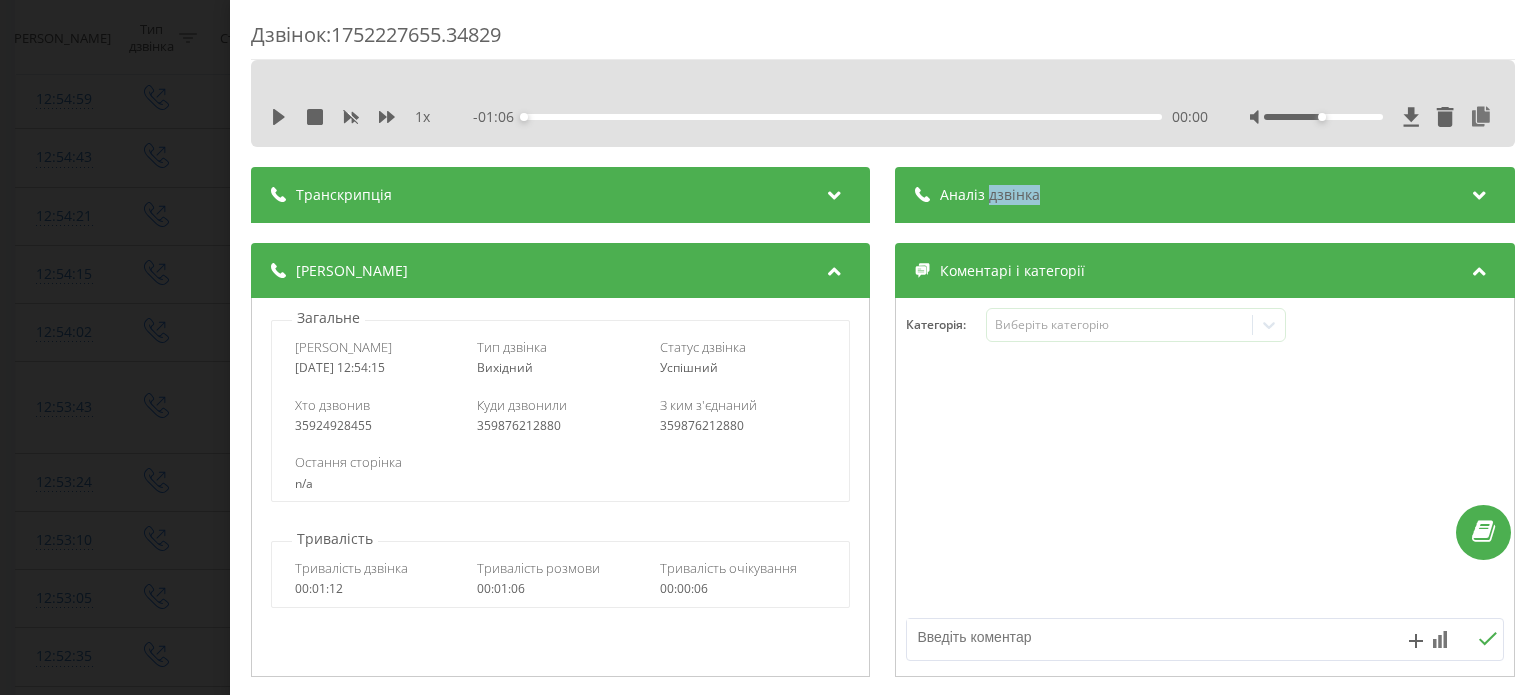 click on "Дзвінок :  1752227655.34829   1 x  - 01:06 00:00   00:00   Транскрипція Для AI-аналізу майбутніх дзвінків  налаштуйте та активуйте профіль на сторінці . Якщо профіль вже є і дзвінок відповідає його умовам, оновіть сторінку через 10 хвилин - AI аналізує поточний дзвінок. Аналіз дзвінка Для AI-аналізу майбутніх дзвінків  налаштуйте та активуйте профіль на сторінці . Якщо профіль вже є і дзвінок відповідає його умовам, оновіть сторінку через 10 хвилин - AI аналізує поточний дзвінок. Деталі дзвінка Загальне Дата дзвінка 2025-07-11 12:54:15 Тип дзвінка Вихідний Статус дзвінка Успішний 35924928455 n/a : :" at bounding box center (768, 347) 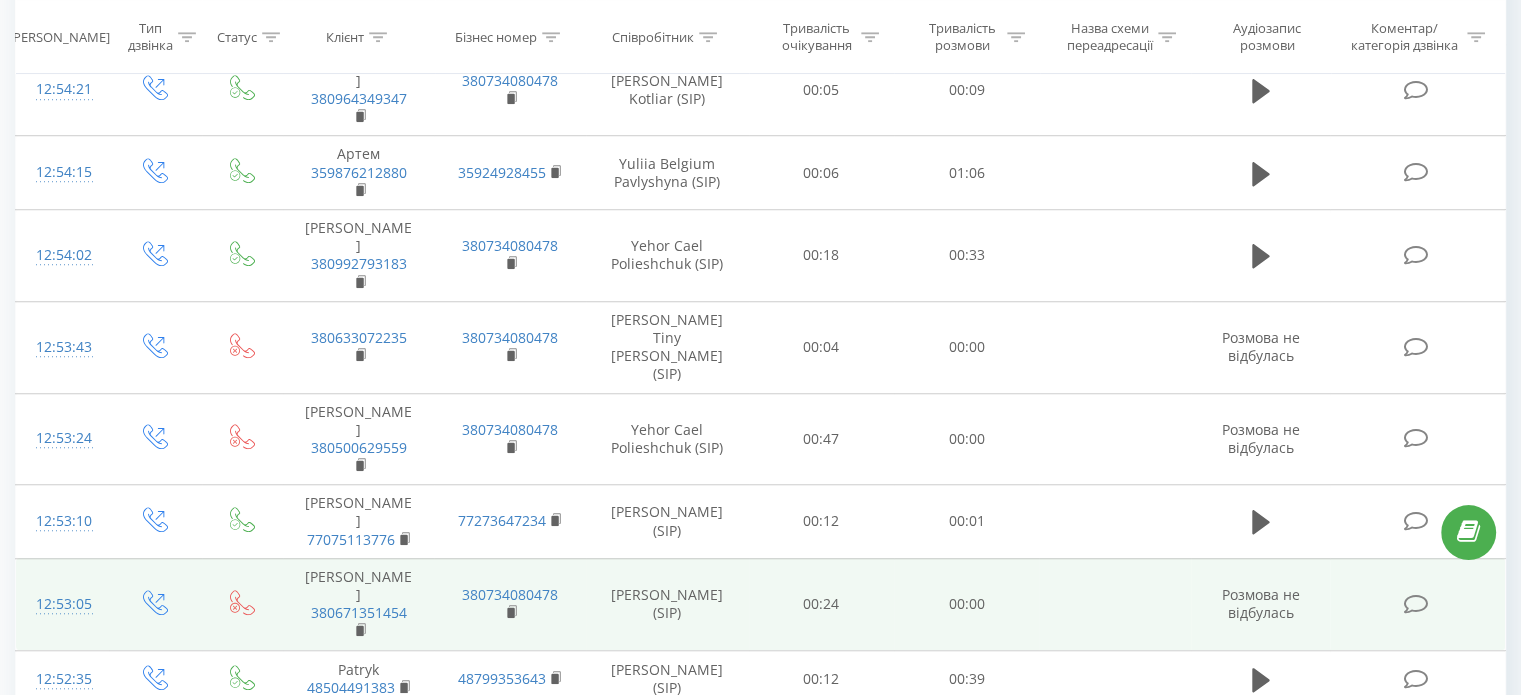 scroll, scrollTop: 1542, scrollLeft: 0, axis: vertical 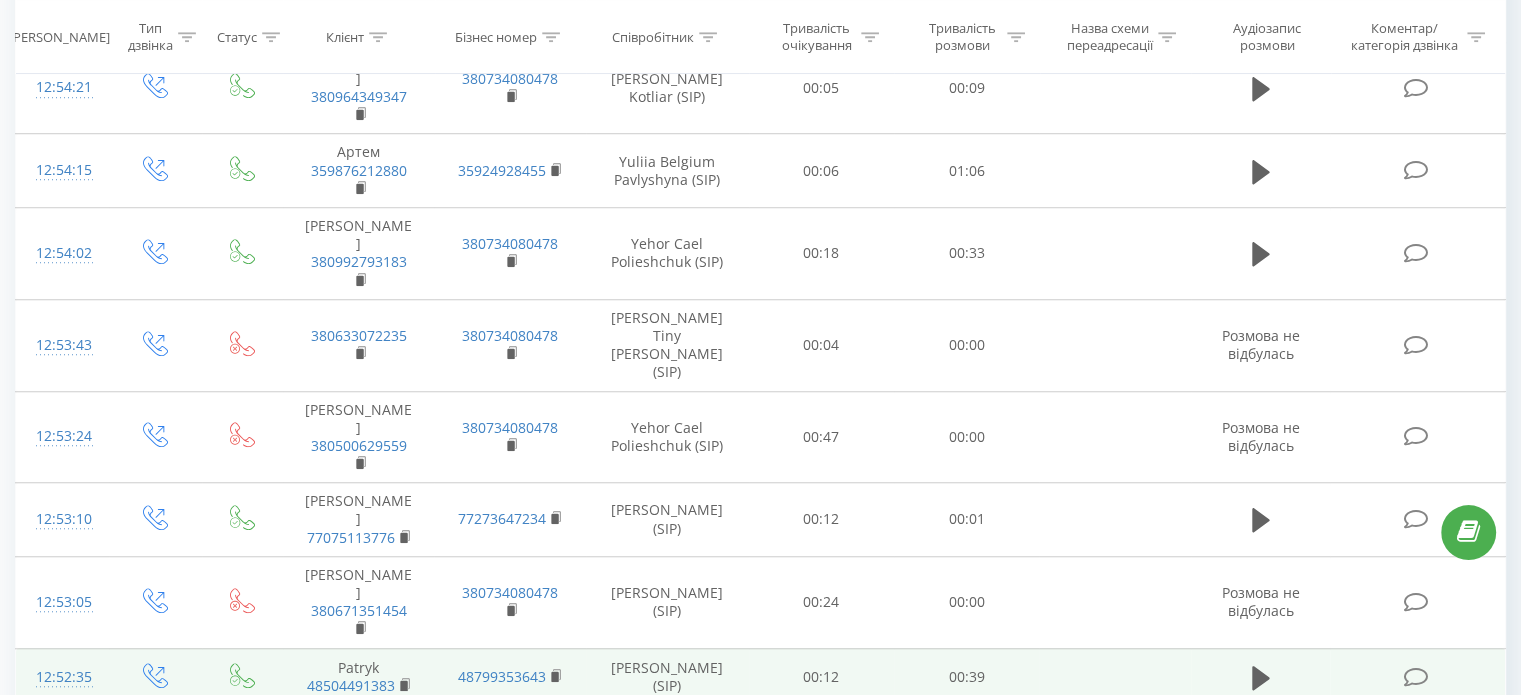 click on "12:52:35" at bounding box center (62, 677) 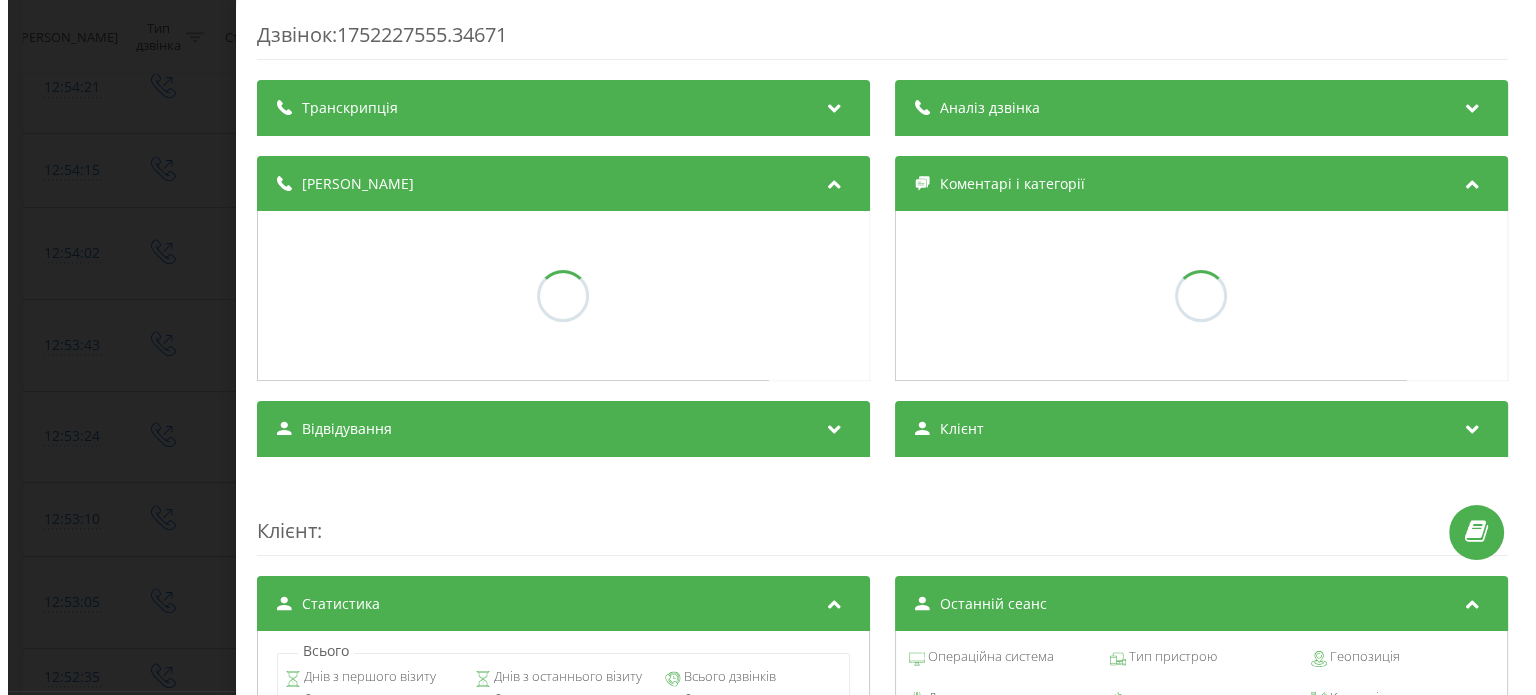 scroll, scrollTop: 1236, scrollLeft: 0, axis: vertical 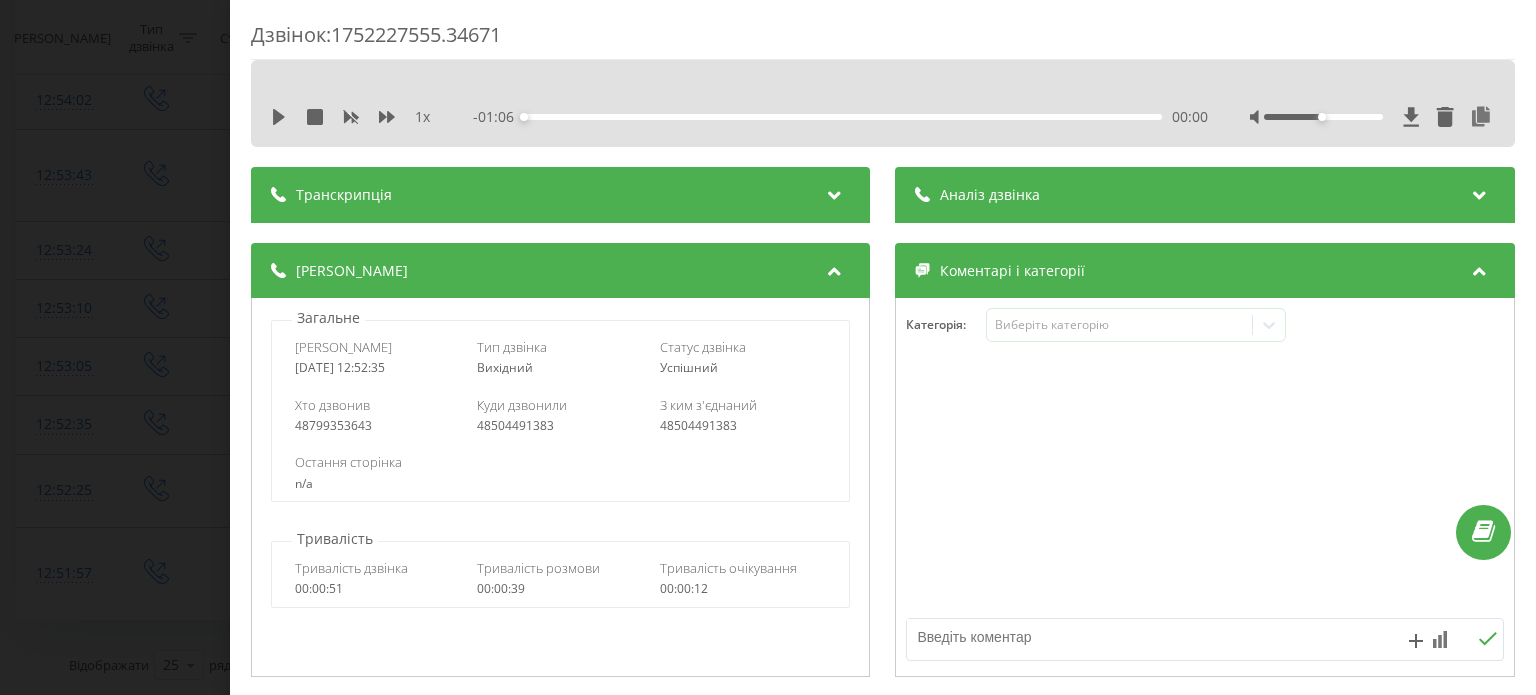 click on "Аналіз дзвінка" at bounding box center [1205, 195] 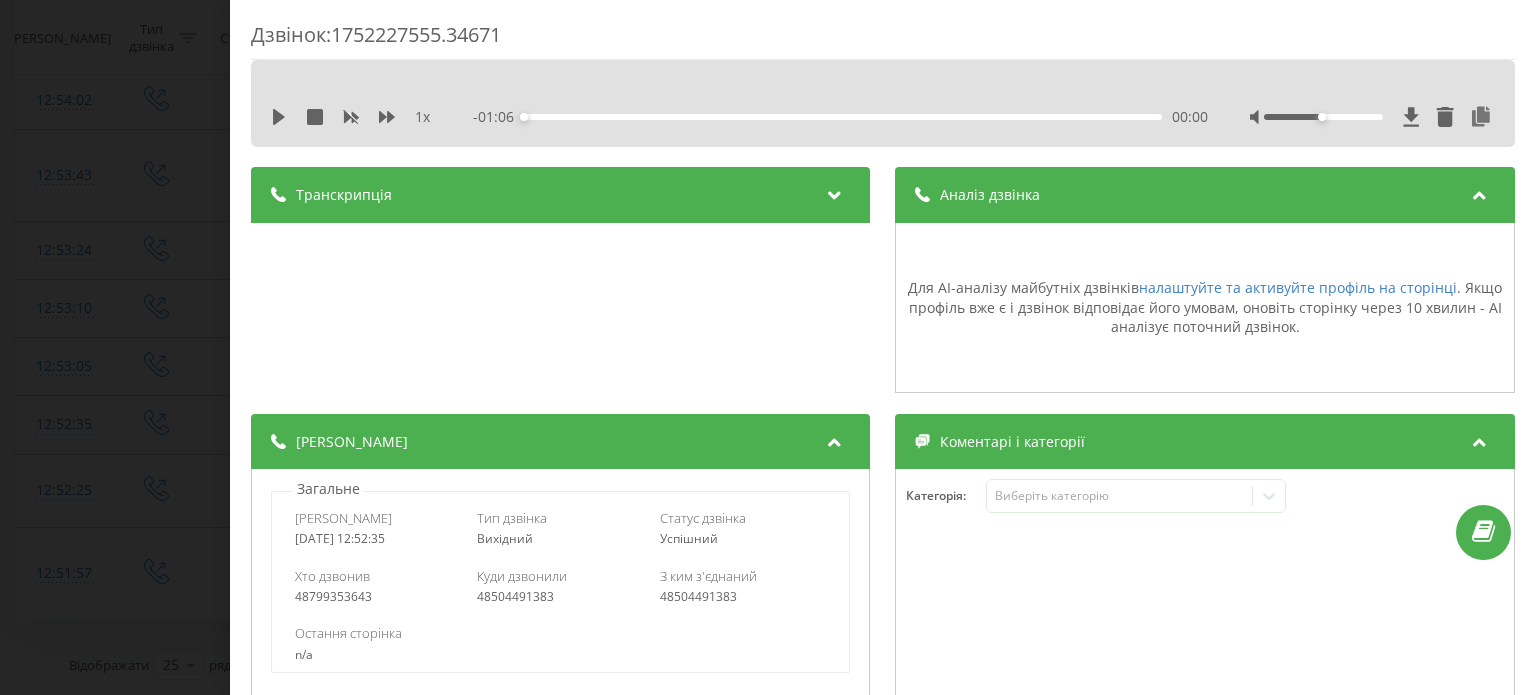 click on "Аналіз дзвінка" at bounding box center (1205, 195) 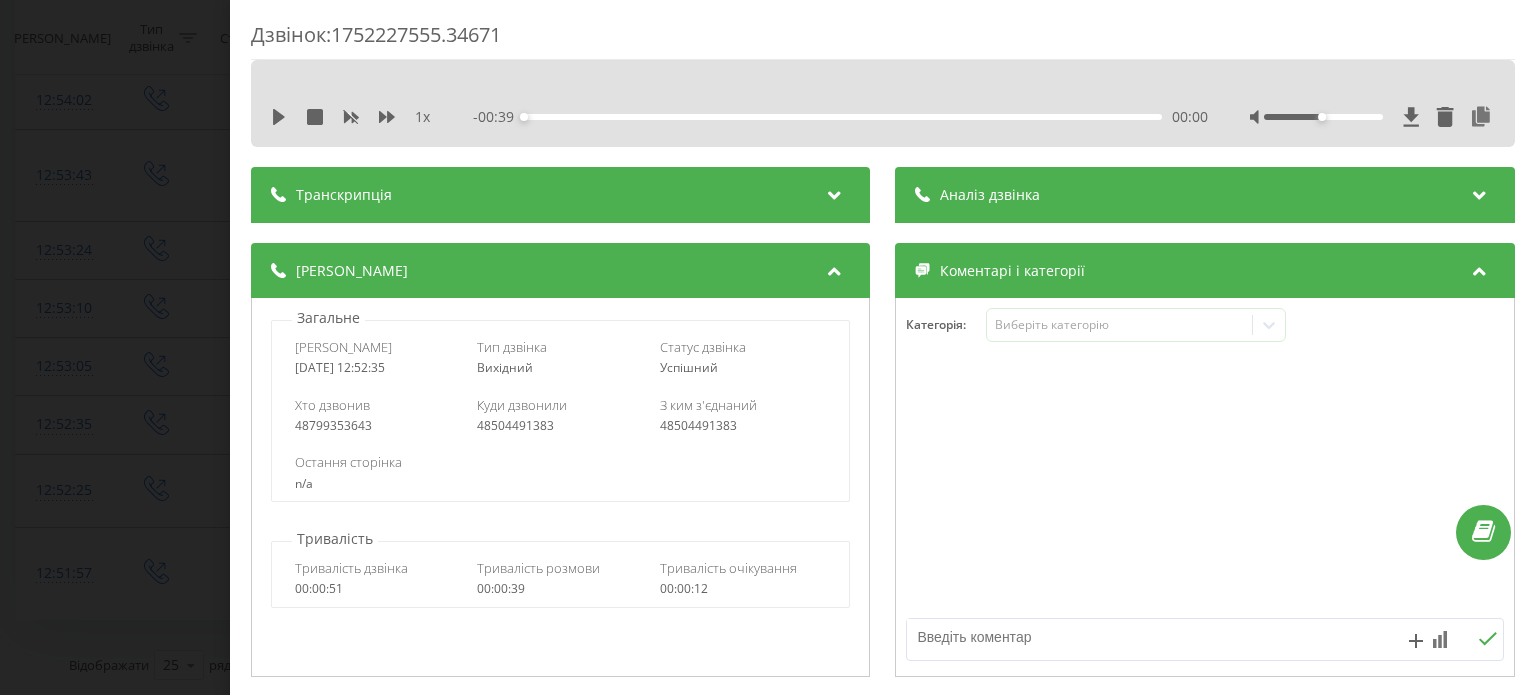 click on "Дзвінок :  1752227555.34671   1 x  - 00:39 00:00   00:00   Транскрипція Для AI-аналізу майбутніх дзвінків  налаштуйте та активуйте профіль на сторінці . Якщо профіль вже є і дзвінок відповідає його умовам, оновіть сторінку через 10 хвилин - AI аналізує поточний дзвінок. Аналіз дзвінка Для AI-аналізу майбутніх дзвінків  налаштуйте та активуйте профіль на сторінці . Якщо профіль вже є і дзвінок відповідає його умовам, оновіть сторінку через 10 хвилин - AI аналізує поточний дзвінок. Деталі дзвінка Загальне Дата дзвінка 2025-07-11 12:52:35 Тип дзвінка Вихідний Статус дзвінка Успішний 48799353643 n/a : :" at bounding box center [768, 347] 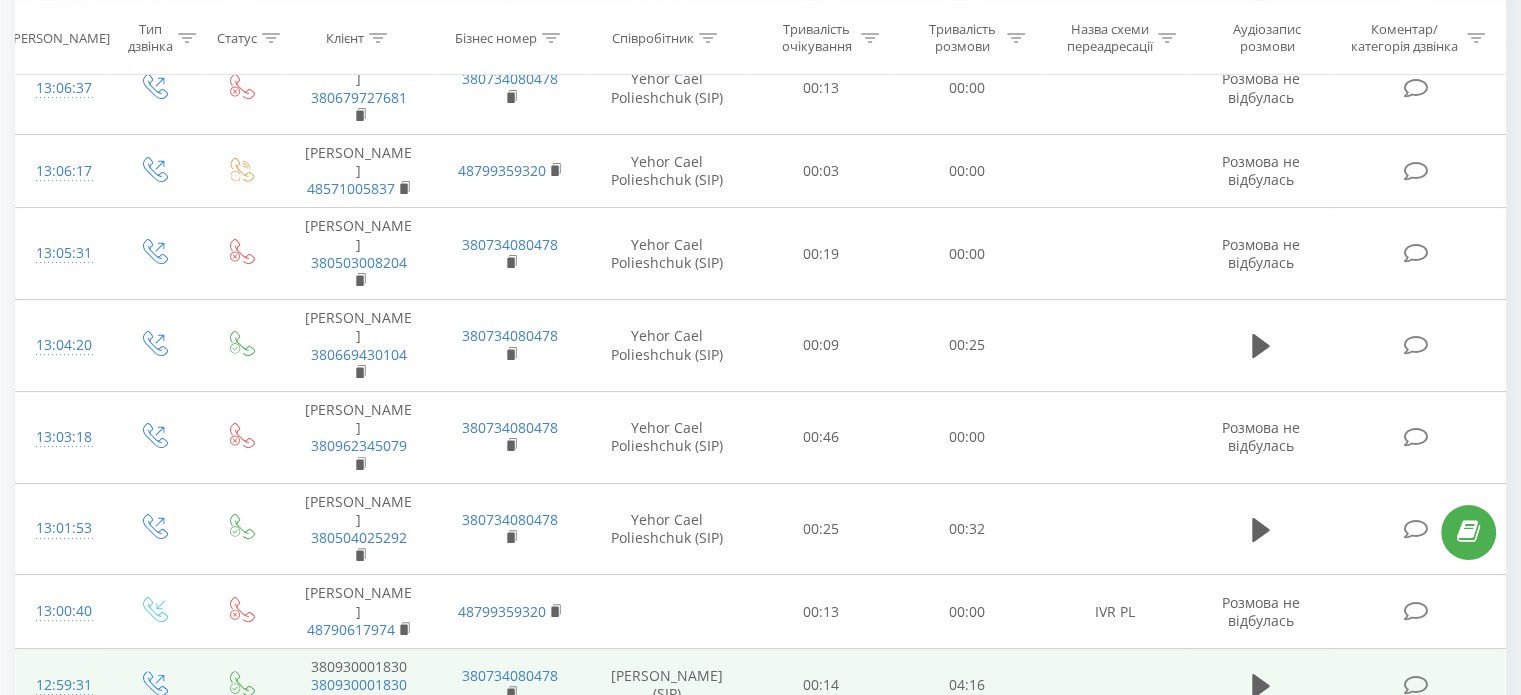scroll, scrollTop: 400, scrollLeft: 0, axis: vertical 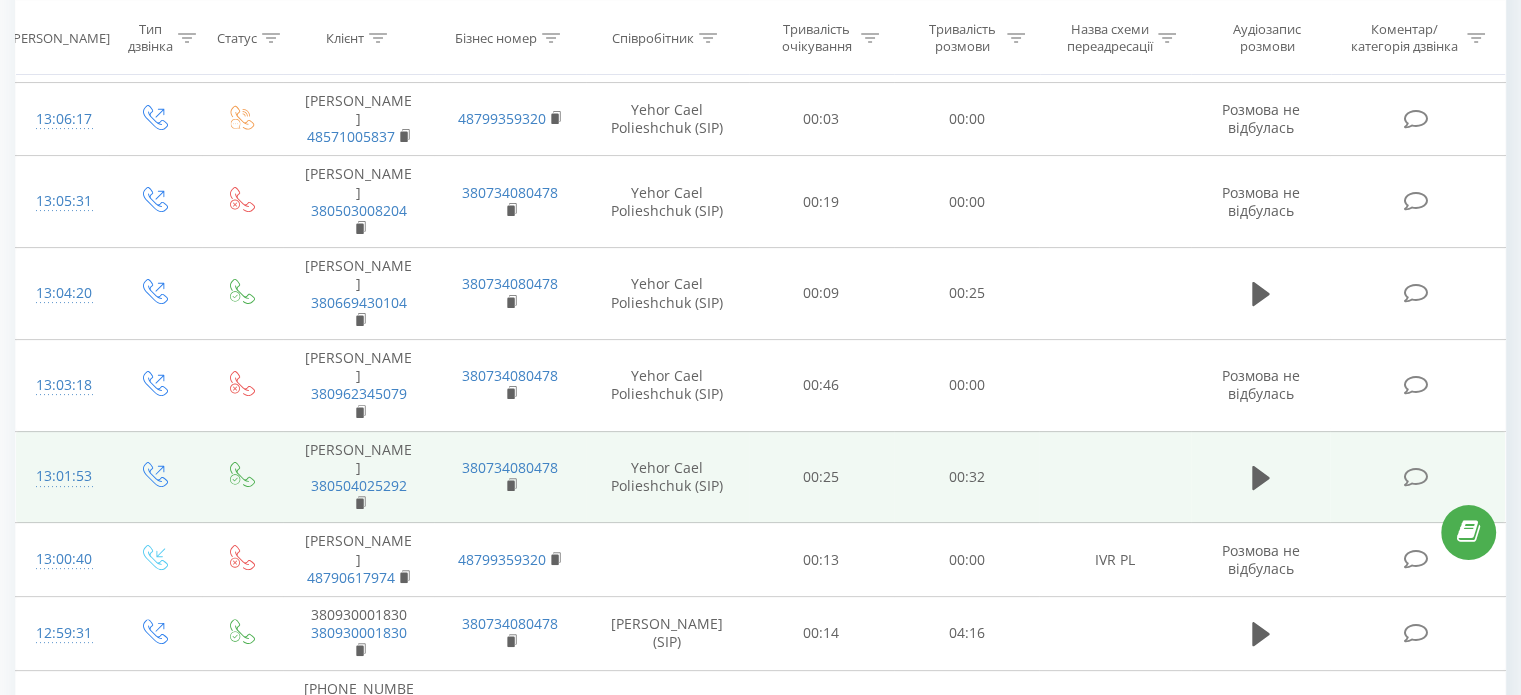 click on "13:01:53" at bounding box center [62, 476] 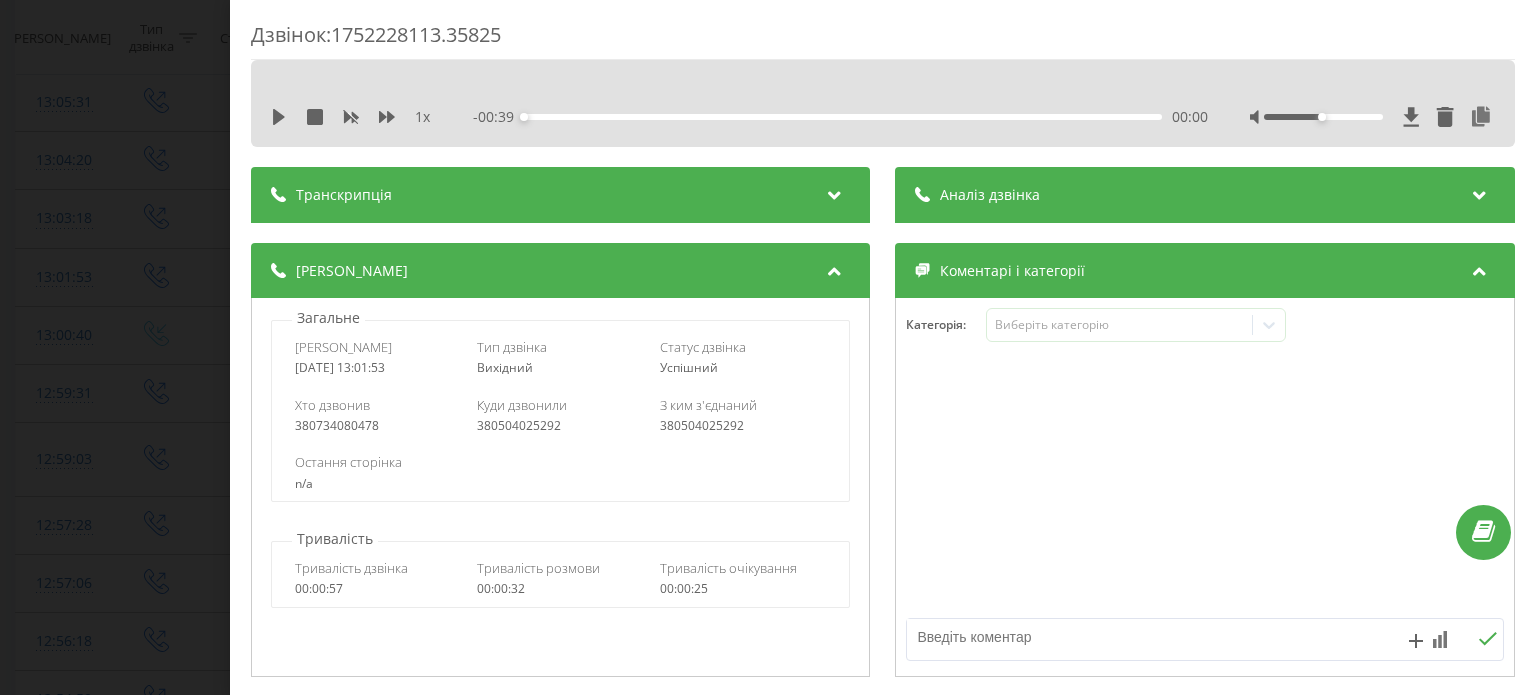 click on "Аналіз дзвінка" at bounding box center (991, 195) 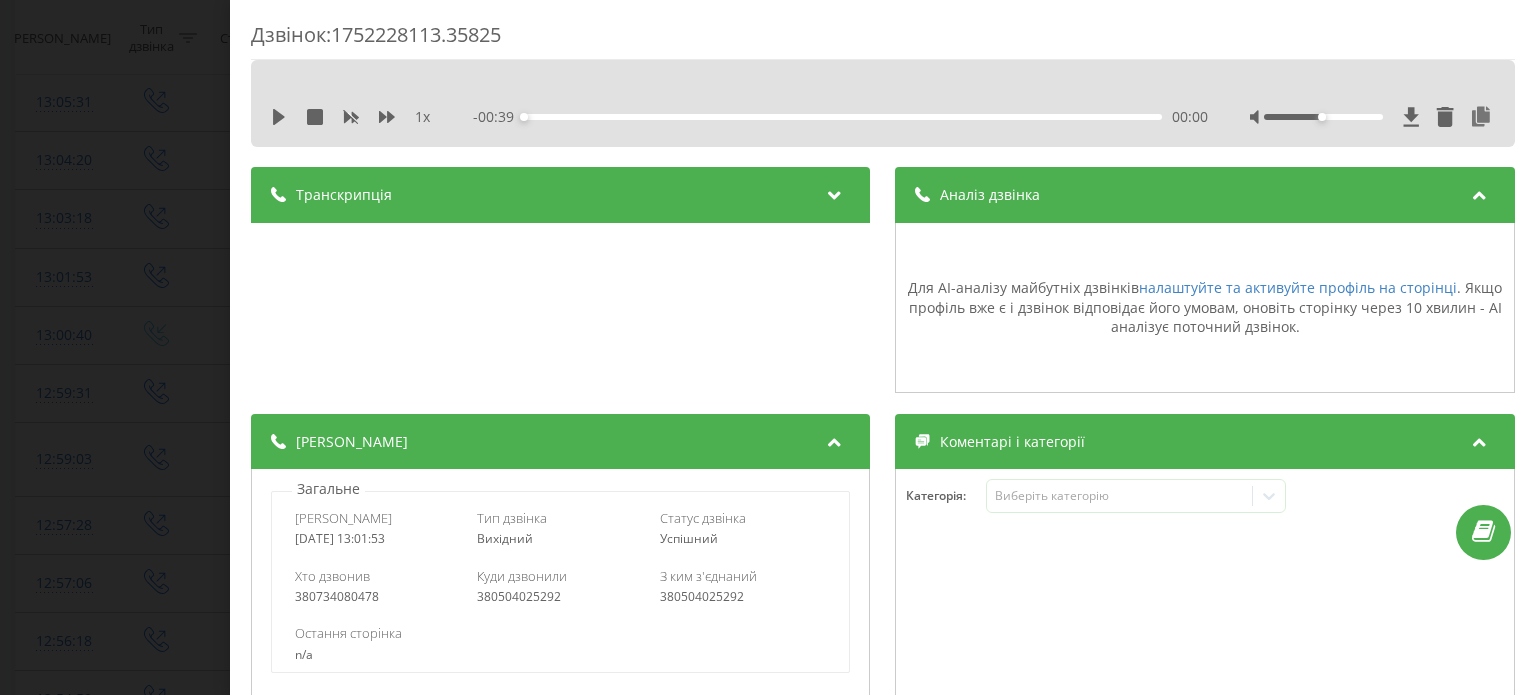click on "Аналіз дзвінка" at bounding box center [991, 195] 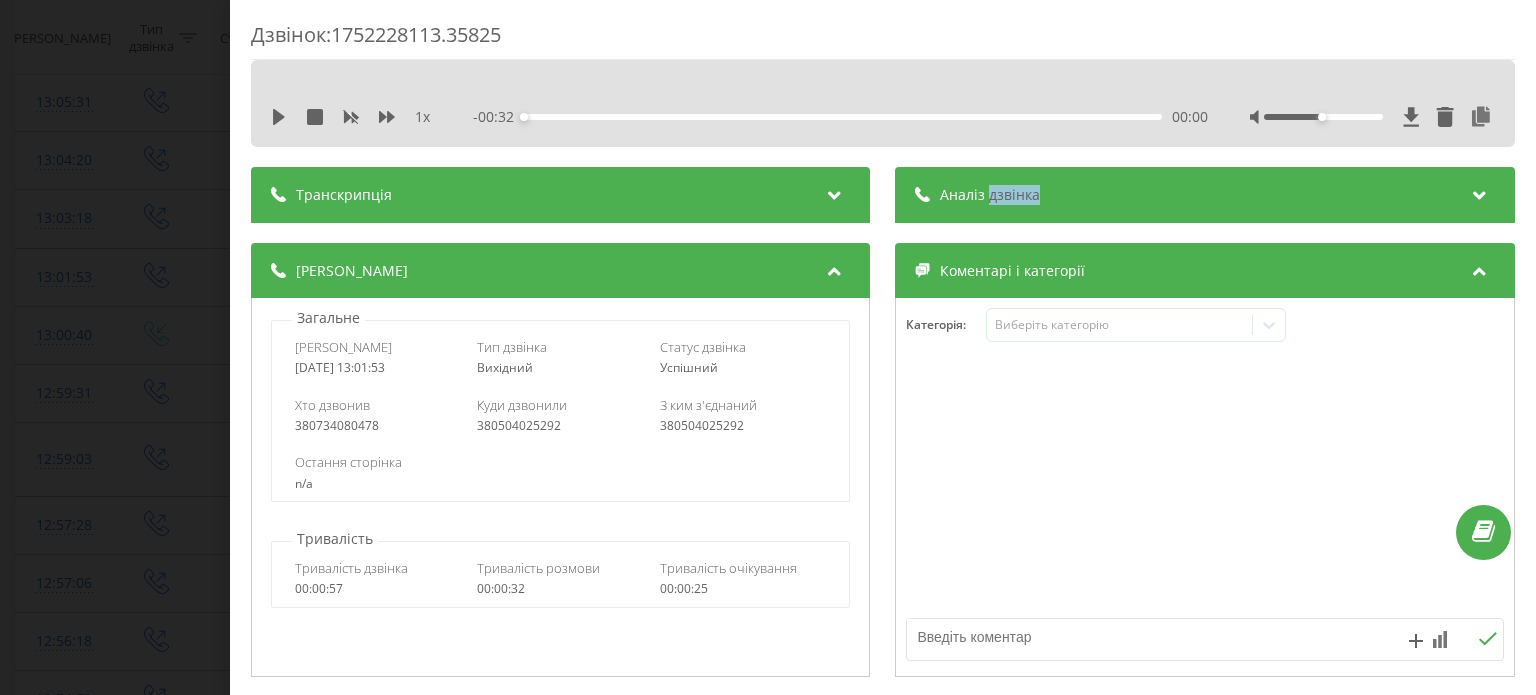 click on "Дзвінок :  1752228113.35825   1 x  - 00:32 00:00   00:00   Транскрипція Для AI-аналізу майбутніх дзвінків  налаштуйте та активуйте профіль на сторінці . Якщо профіль вже є і дзвінок відповідає його умовам, оновіть сторінку через 10 хвилин - AI аналізує поточний дзвінок. Аналіз дзвінка Для AI-аналізу майбутніх дзвінків  налаштуйте та активуйте профіль на сторінці . Якщо профіль вже є і дзвінок відповідає його умовам, оновіть сторінку через 10 хвилин - AI аналізує поточний дзвінок. Деталі дзвінка Загальне Дата дзвінка 2025-07-11 13:01:53 Тип дзвінка Вихідний Статус дзвінка Успішний 380734080478 n/a : 0" at bounding box center [768, 347] 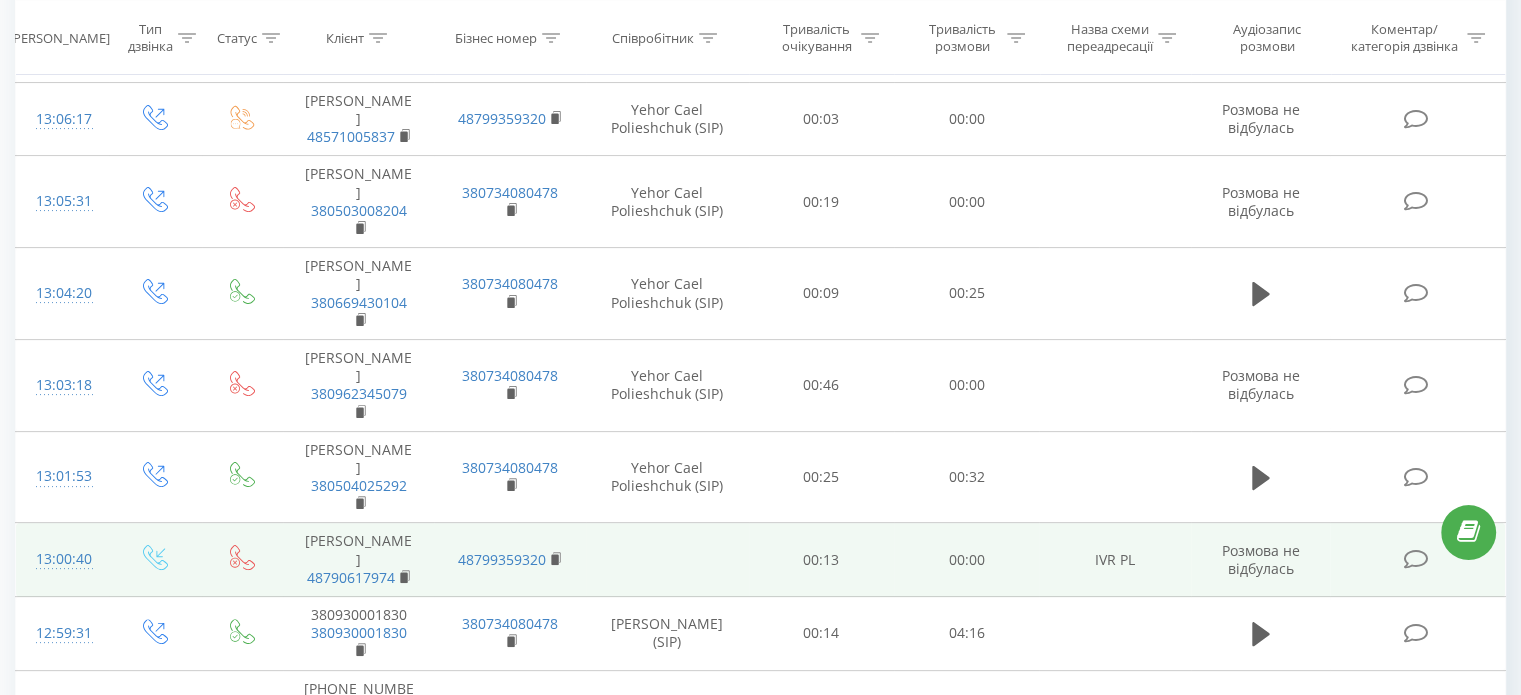 scroll, scrollTop: 600, scrollLeft: 0, axis: vertical 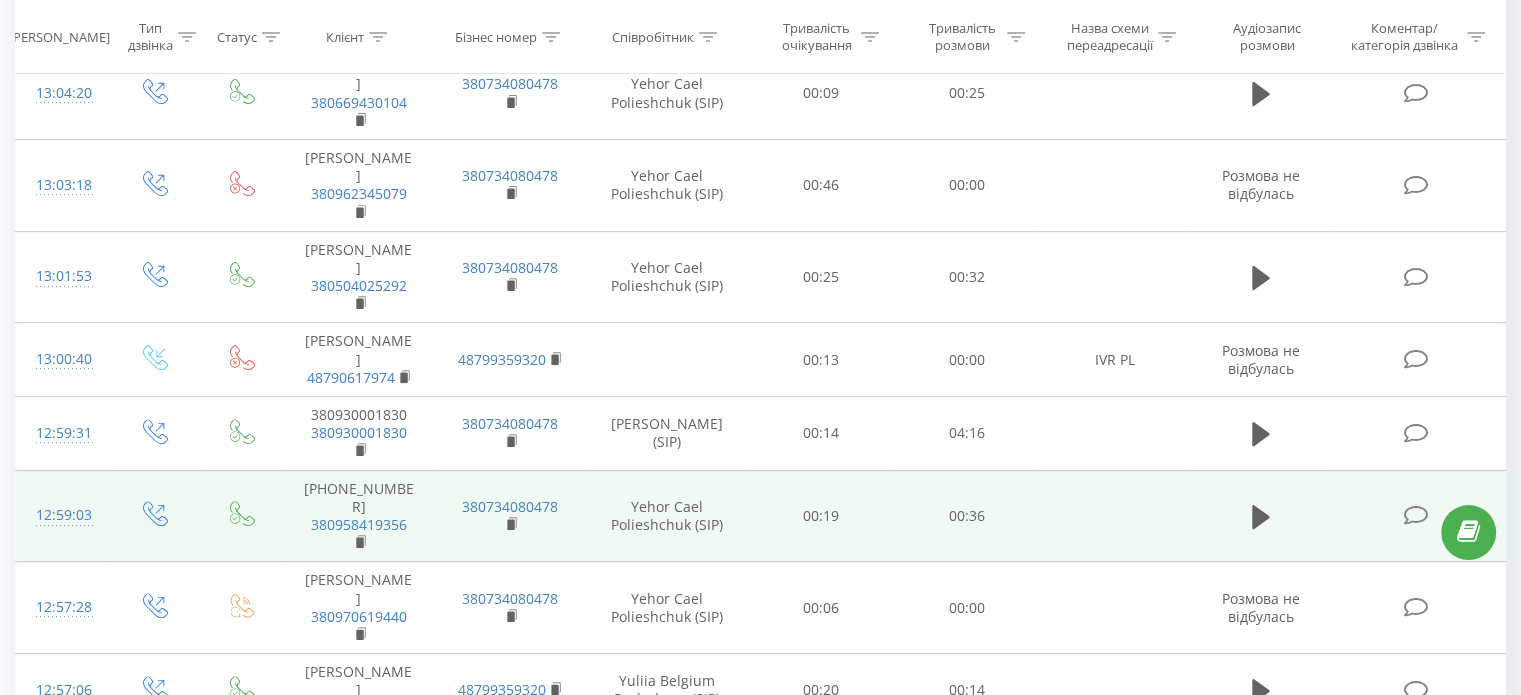 click on "12:59:03" at bounding box center (62, 515) 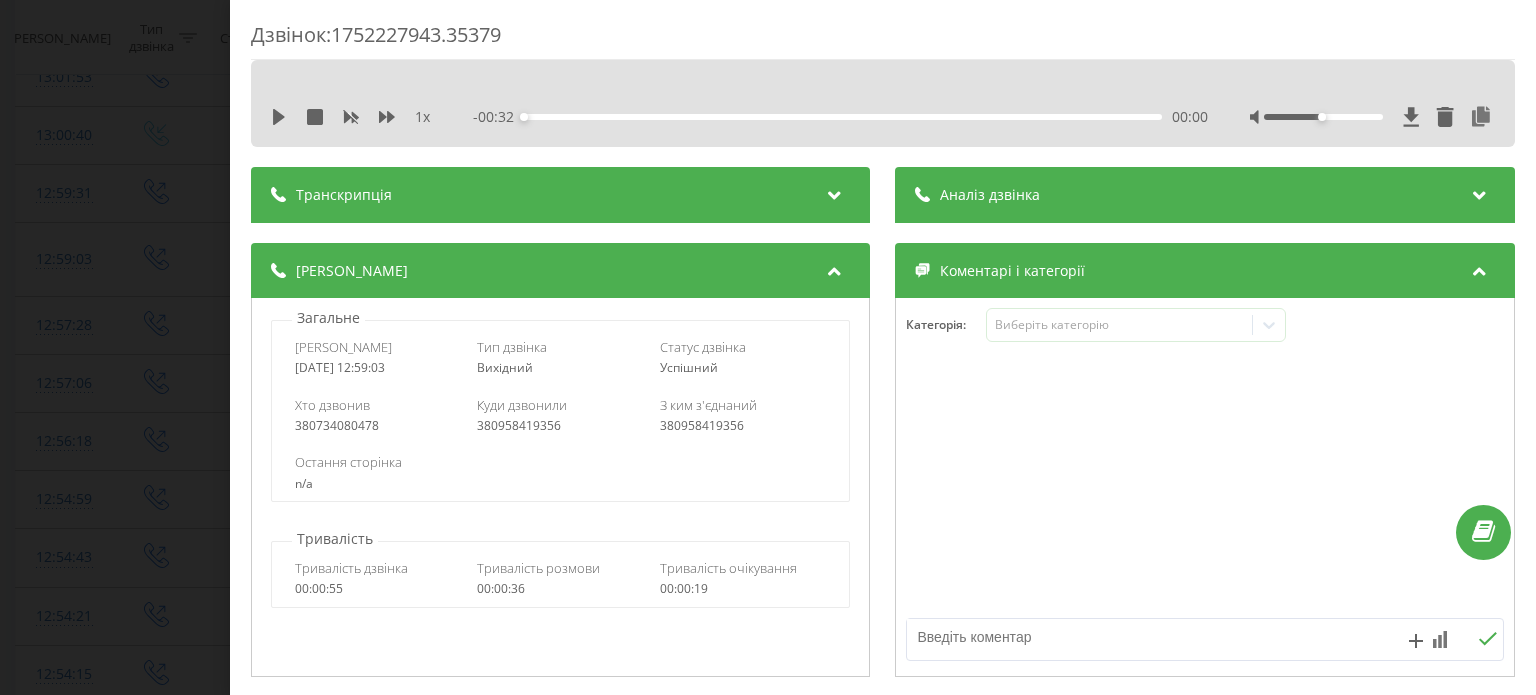 click on "Аналіз дзвінка" at bounding box center (991, 195) 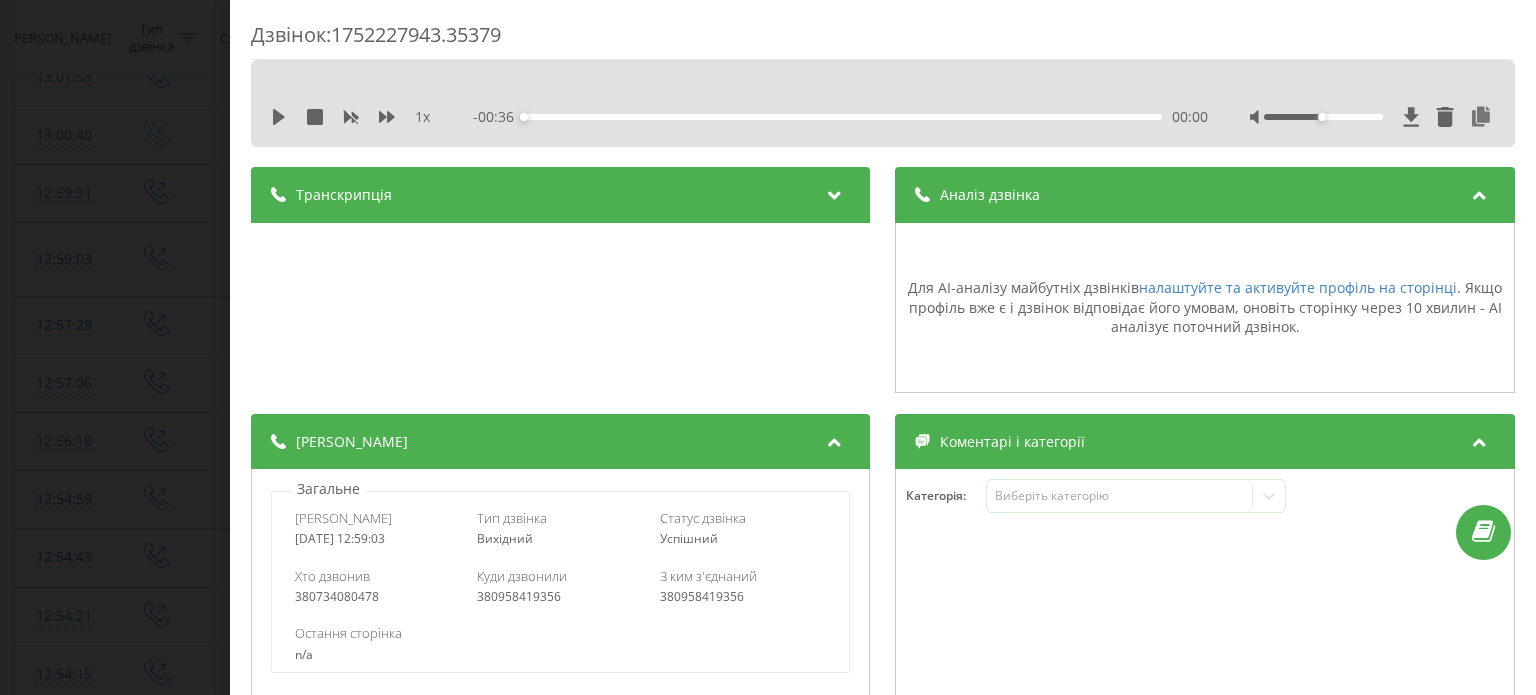 click on "Аналіз дзвінка" at bounding box center [991, 195] 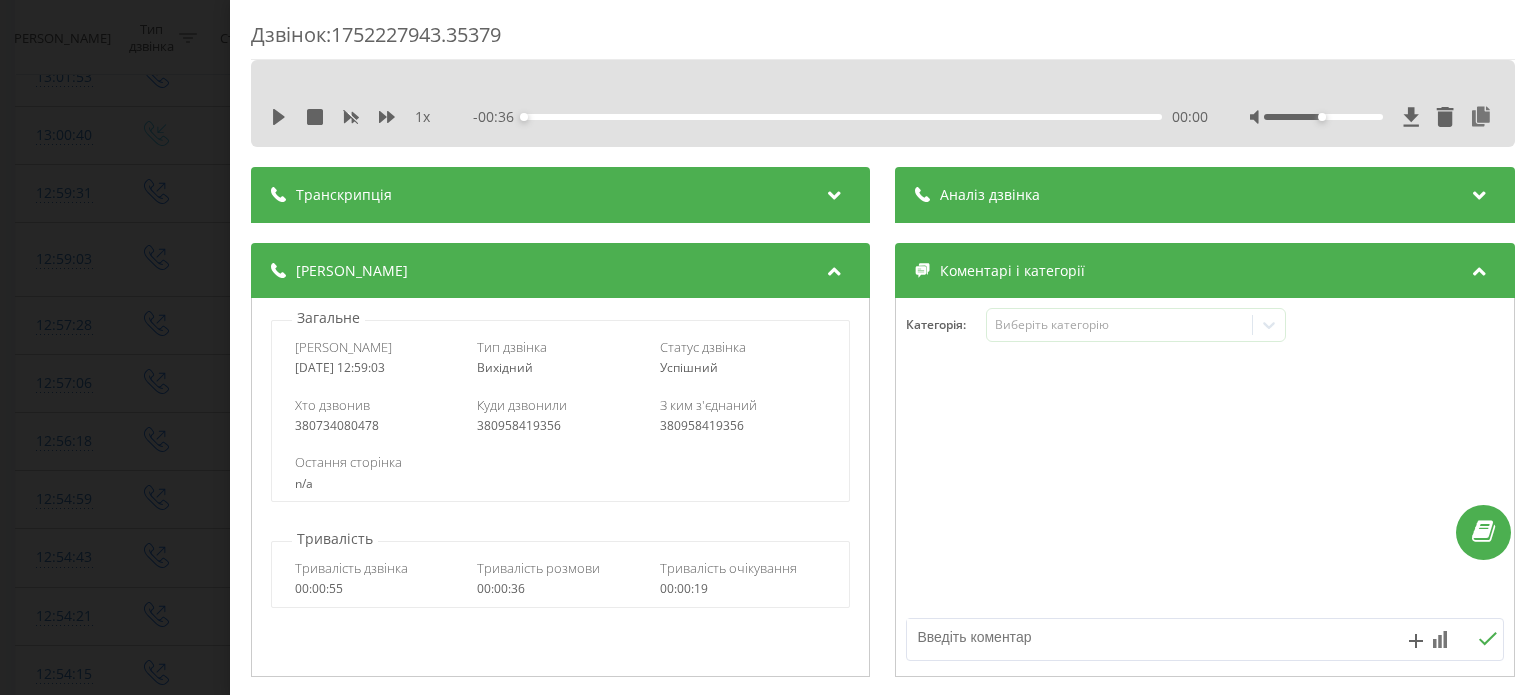 click on "Дзвінок :  1752227943.35379   1 x  - 00:36 00:00   00:00   Транскрипція Для AI-аналізу майбутніх дзвінків  налаштуйте та активуйте профіль на сторінці . Якщо профіль вже є і дзвінок відповідає його умовам, оновіть сторінку через 10 хвилин - AI аналізує поточний дзвінок. Аналіз дзвінка Для AI-аналізу майбутніх дзвінків  налаштуйте та активуйте профіль на сторінці . Якщо профіль вже є і дзвінок відповідає його умовам, оновіть сторінку через 10 хвилин - AI аналізує поточний дзвінок. Деталі дзвінка Загальне Дата дзвінка 2025-07-11 12:59:03 Тип дзвінка Вихідний Статус дзвінка Успішний 380734080478 n/a : 0" at bounding box center (768, 347) 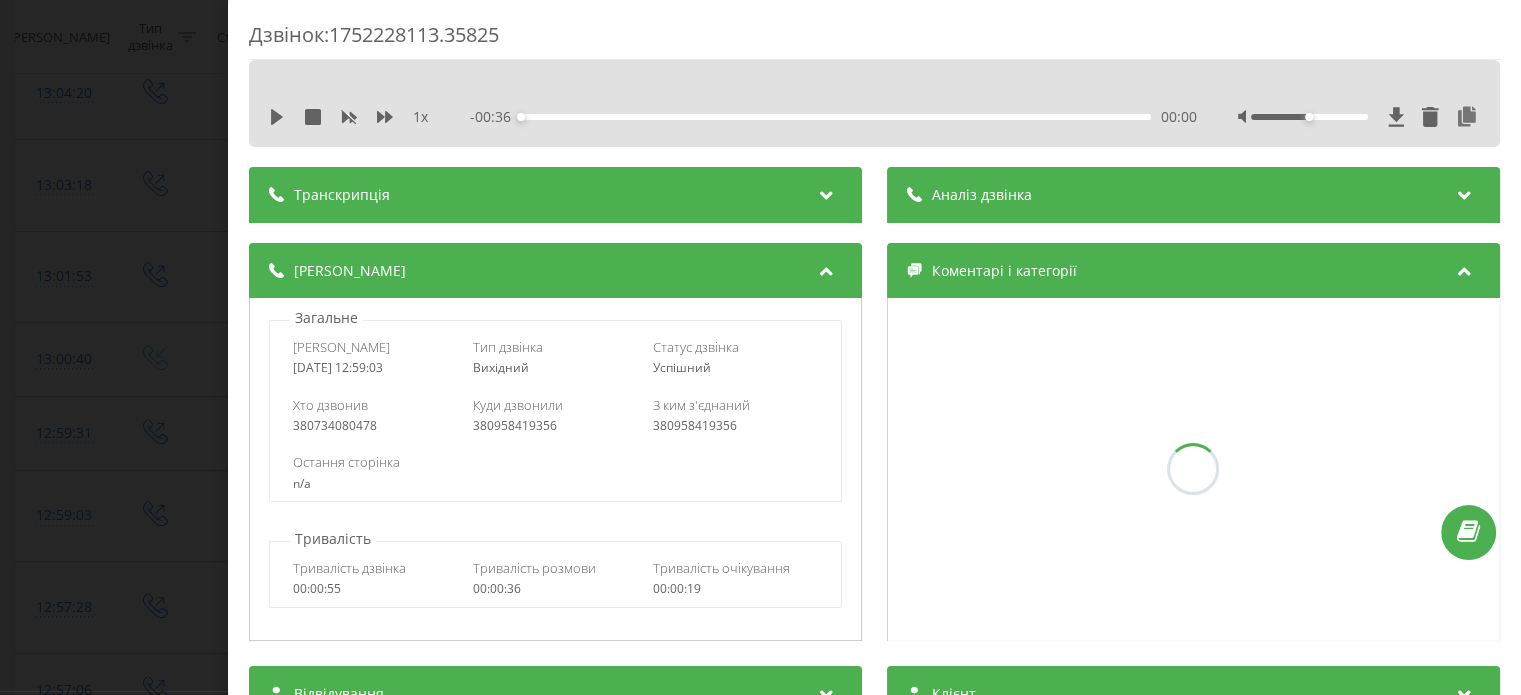 scroll, scrollTop: 400, scrollLeft: 0, axis: vertical 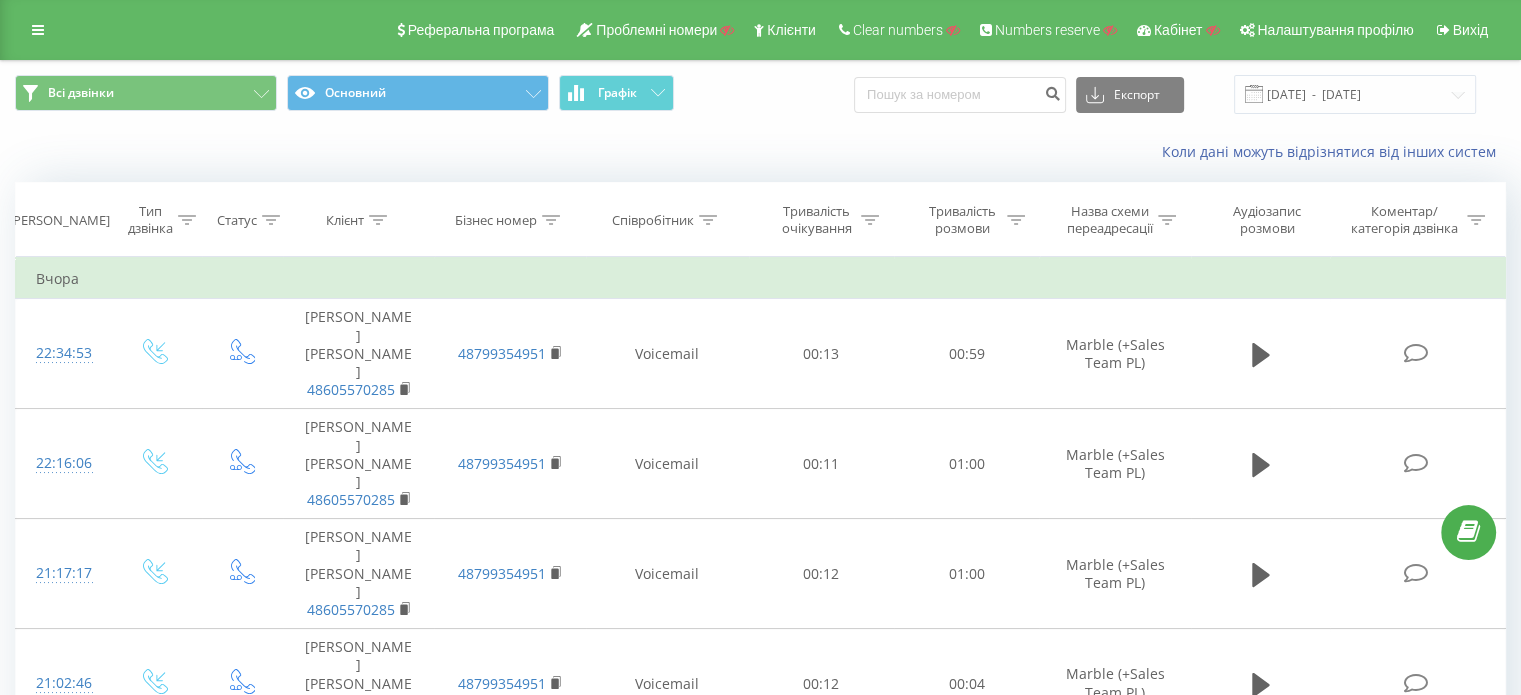 click on "Коли дані можуть відрізнятися вiд інших систем" at bounding box center (760, 152) 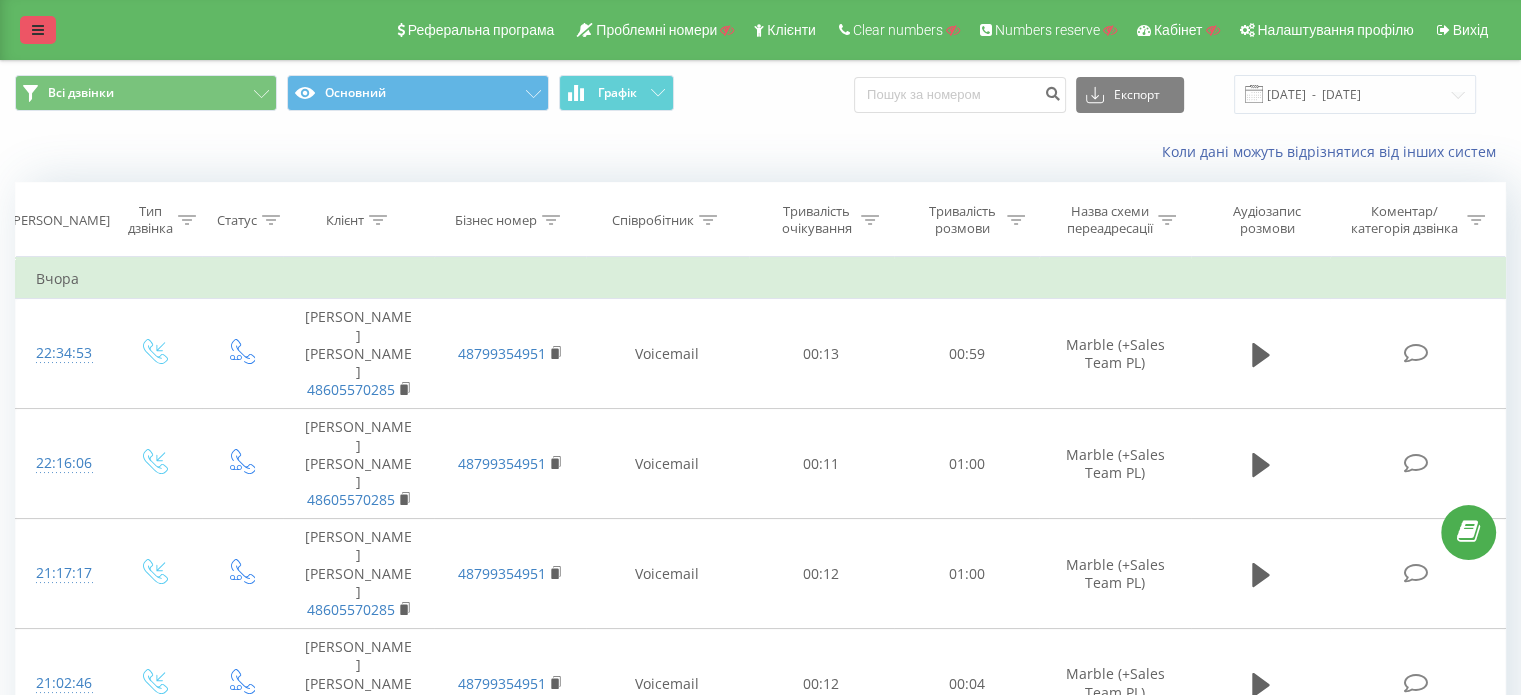 click at bounding box center (38, 30) 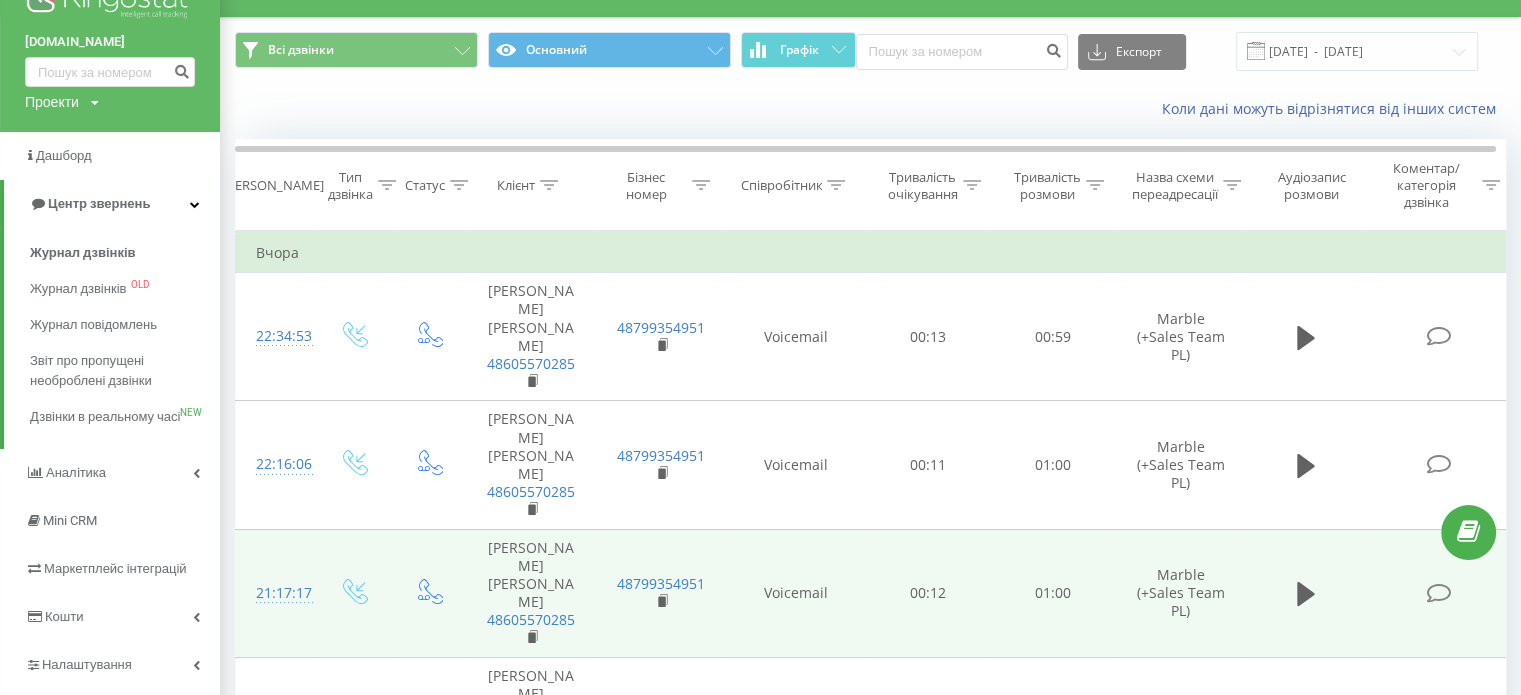 scroll, scrollTop: 0, scrollLeft: 0, axis: both 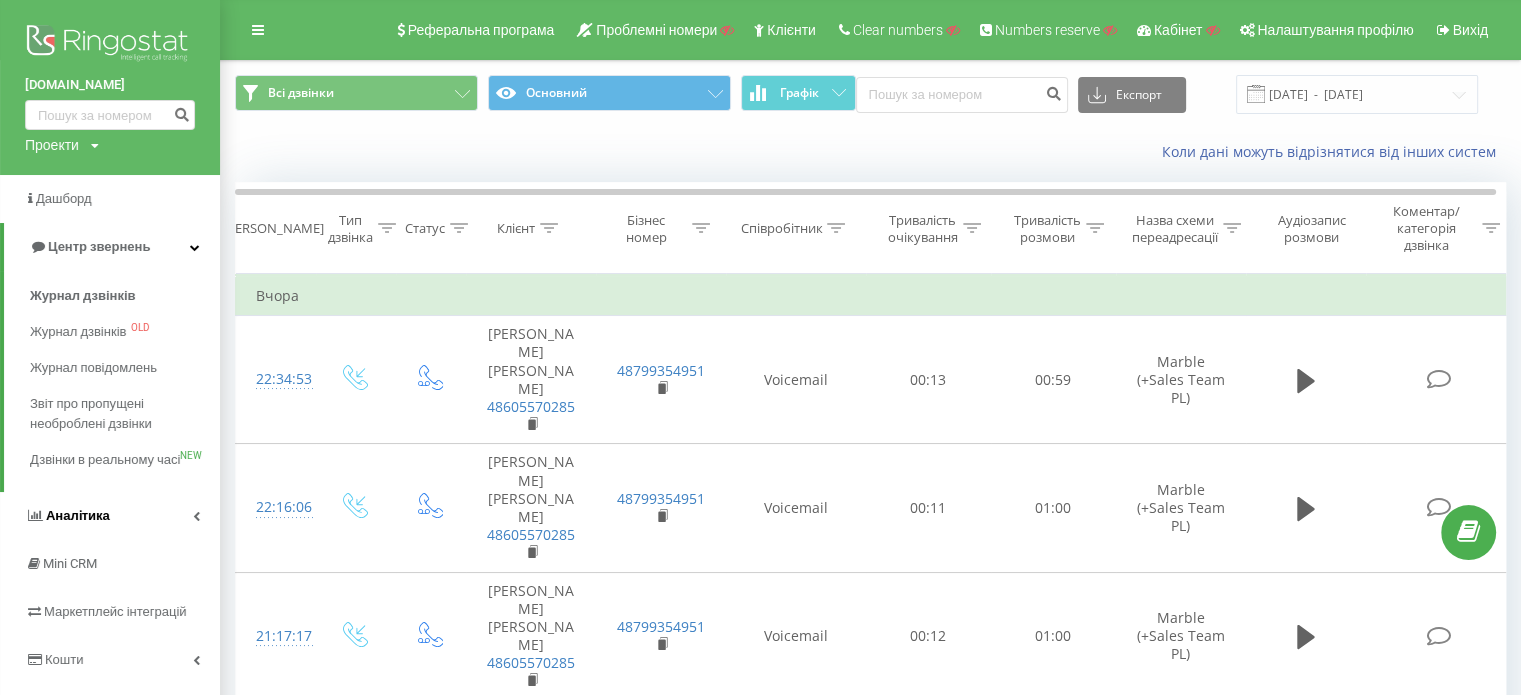 click on "Аналiтика" at bounding box center [78, 515] 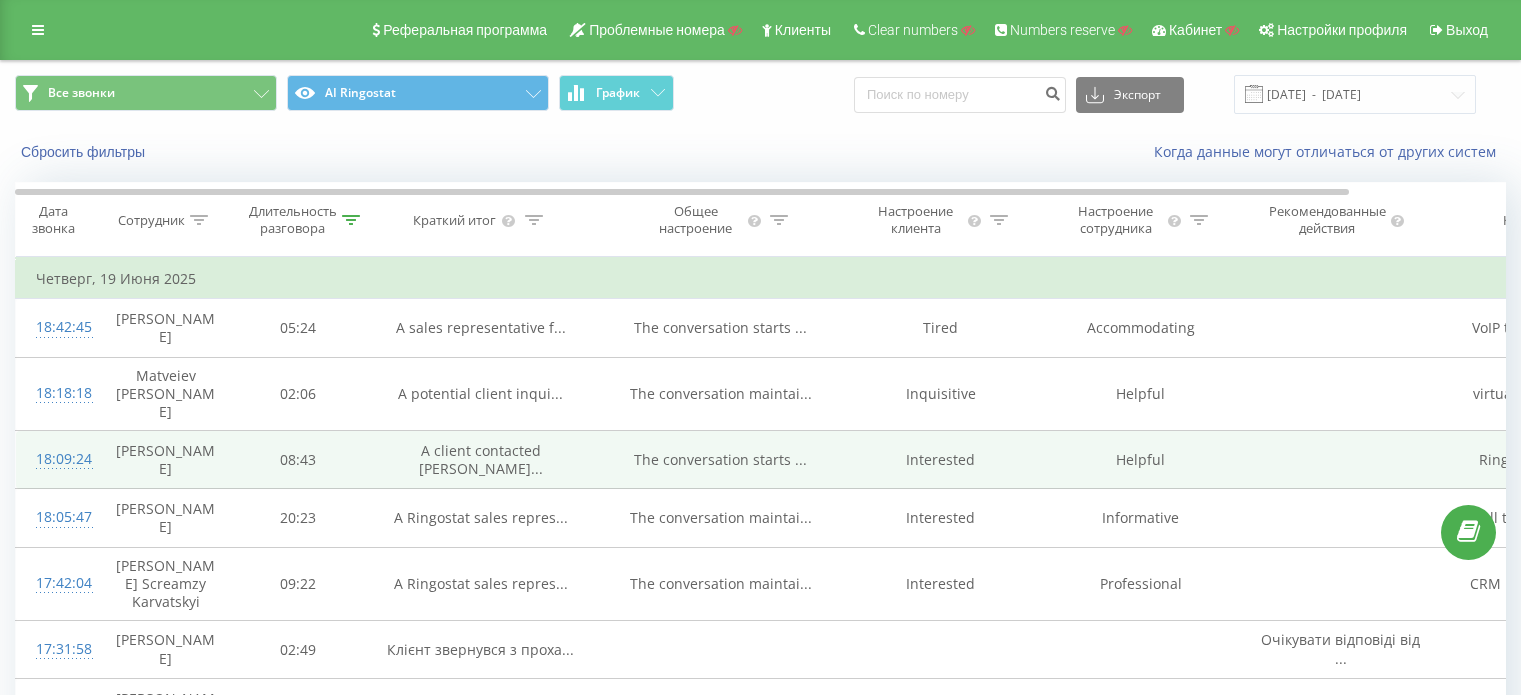 scroll, scrollTop: 0, scrollLeft: 0, axis: both 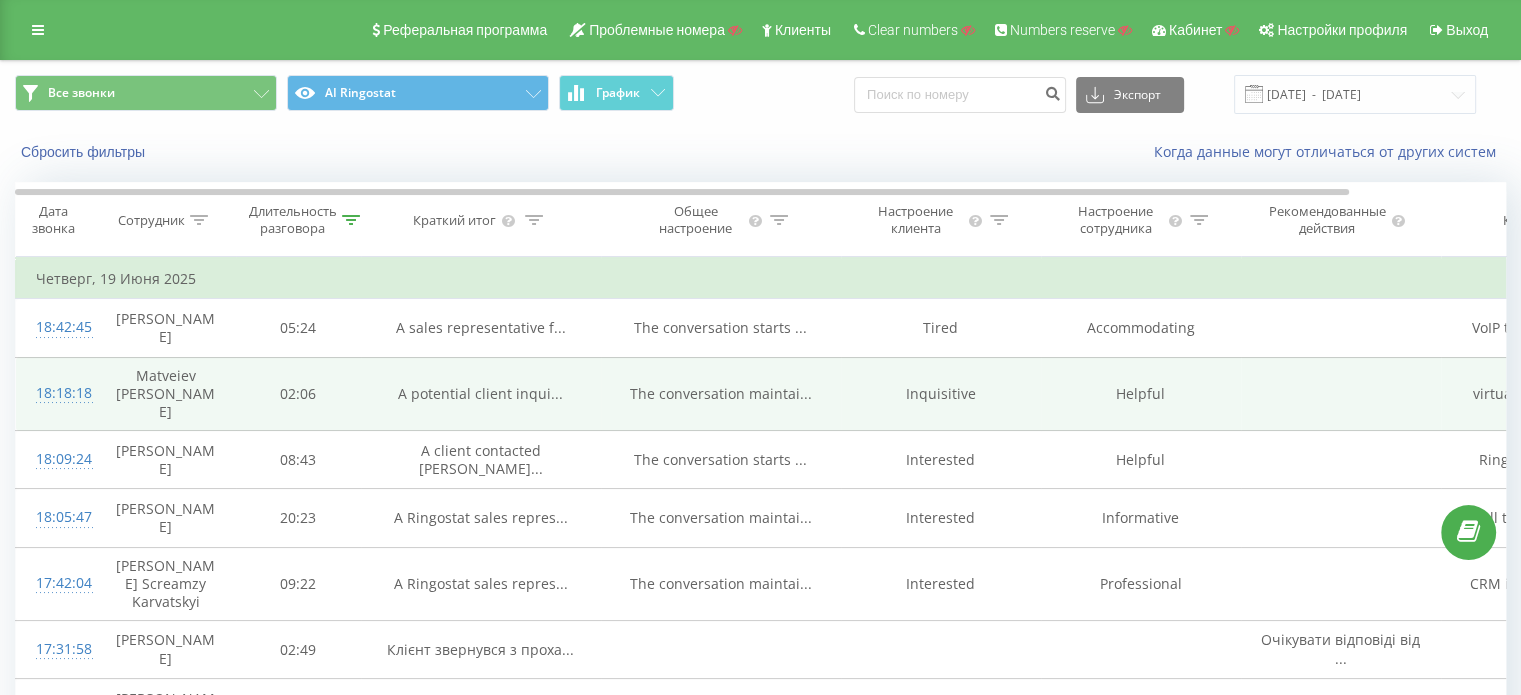 click on "18:18:18" at bounding box center [56, 393] 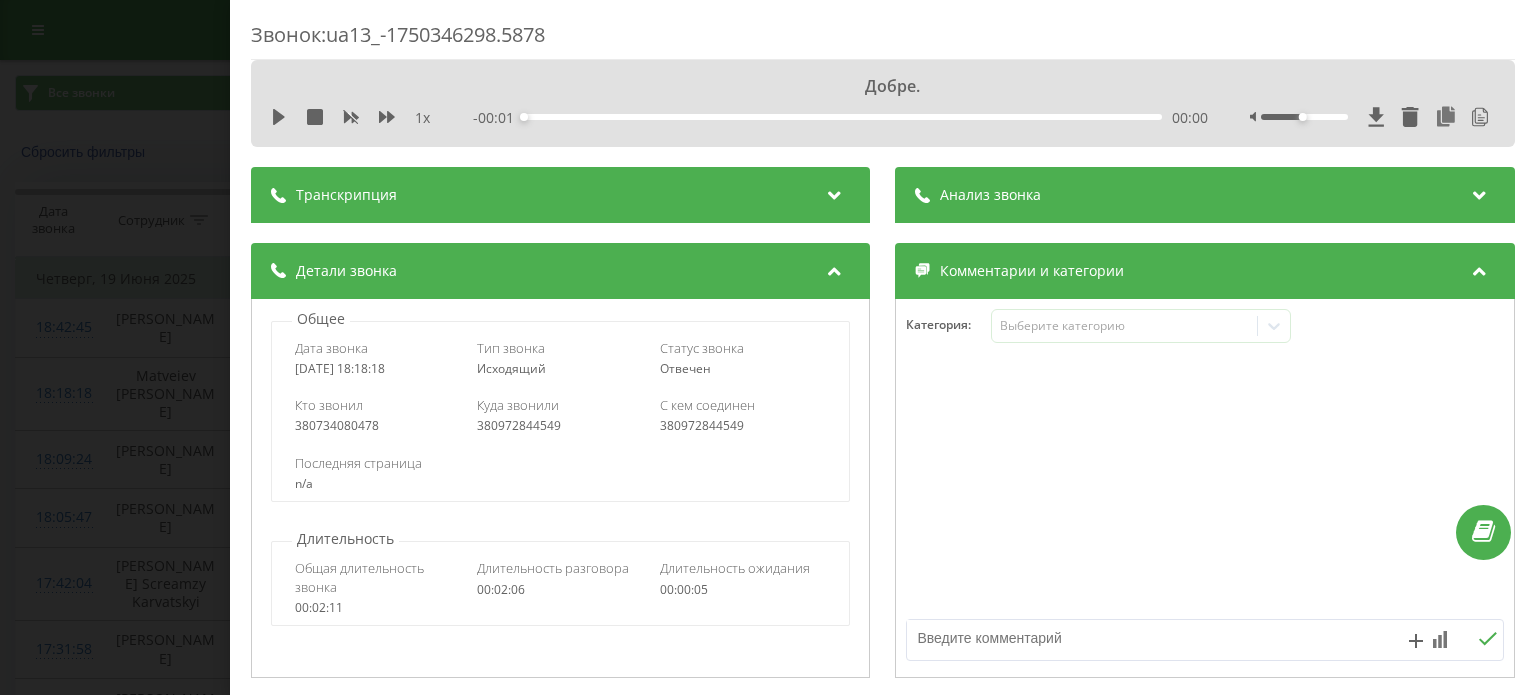 click on "Анализ звонка" at bounding box center (991, 195) 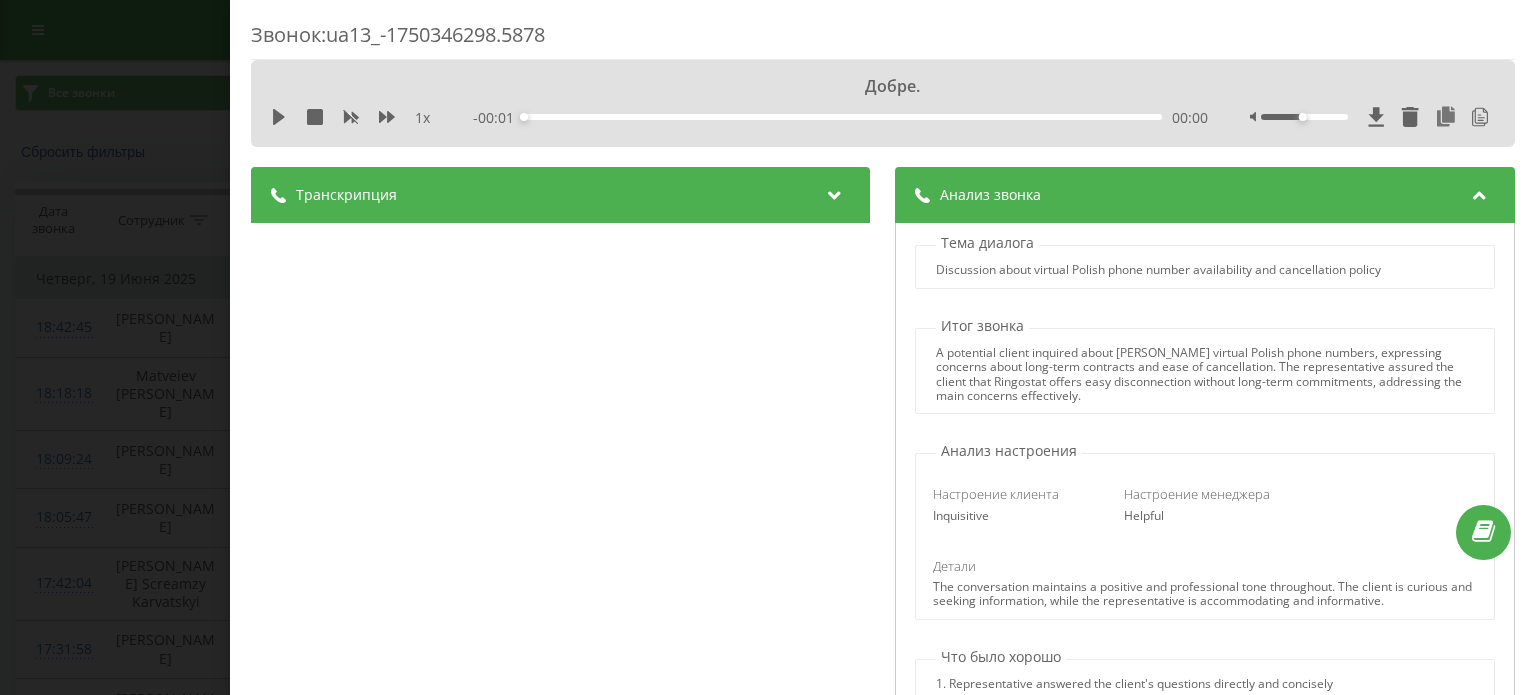 scroll, scrollTop: 100, scrollLeft: 0, axis: vertical 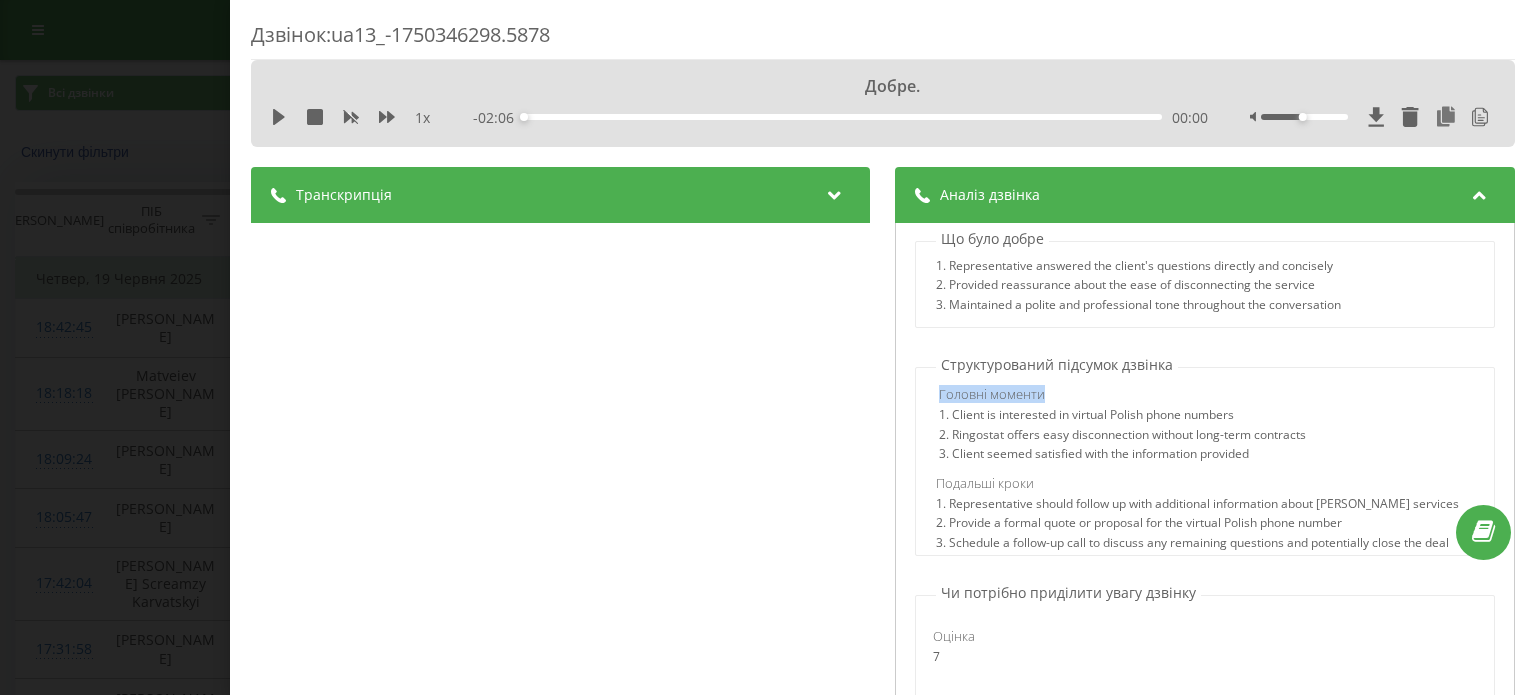 drag, startPoint x: 928, startPoint y: 388, endPoint x: 1044, endPoint y: 396, distance: 116.275536 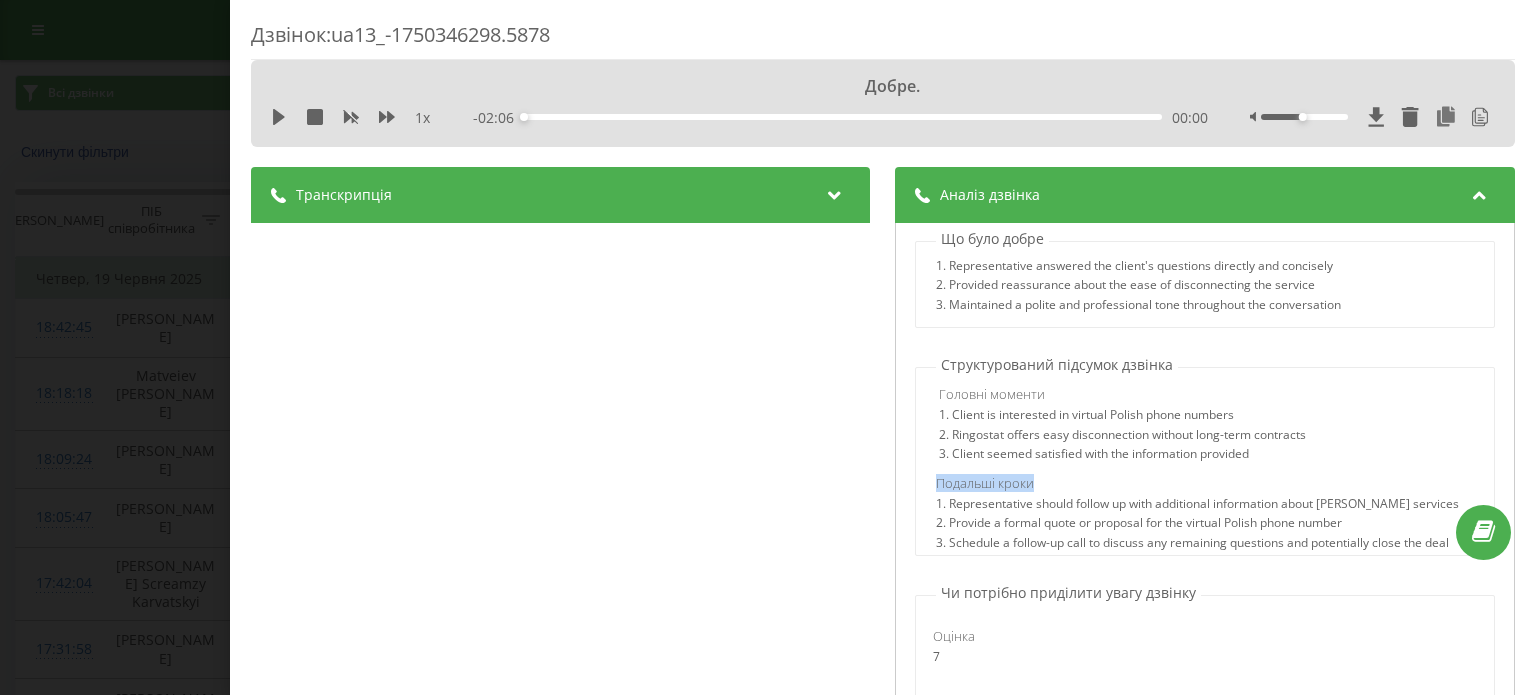 drag, startPoint x: 928, startPoint y: 479, endPoint x: 1045, endPoint y: 479, distance: 117 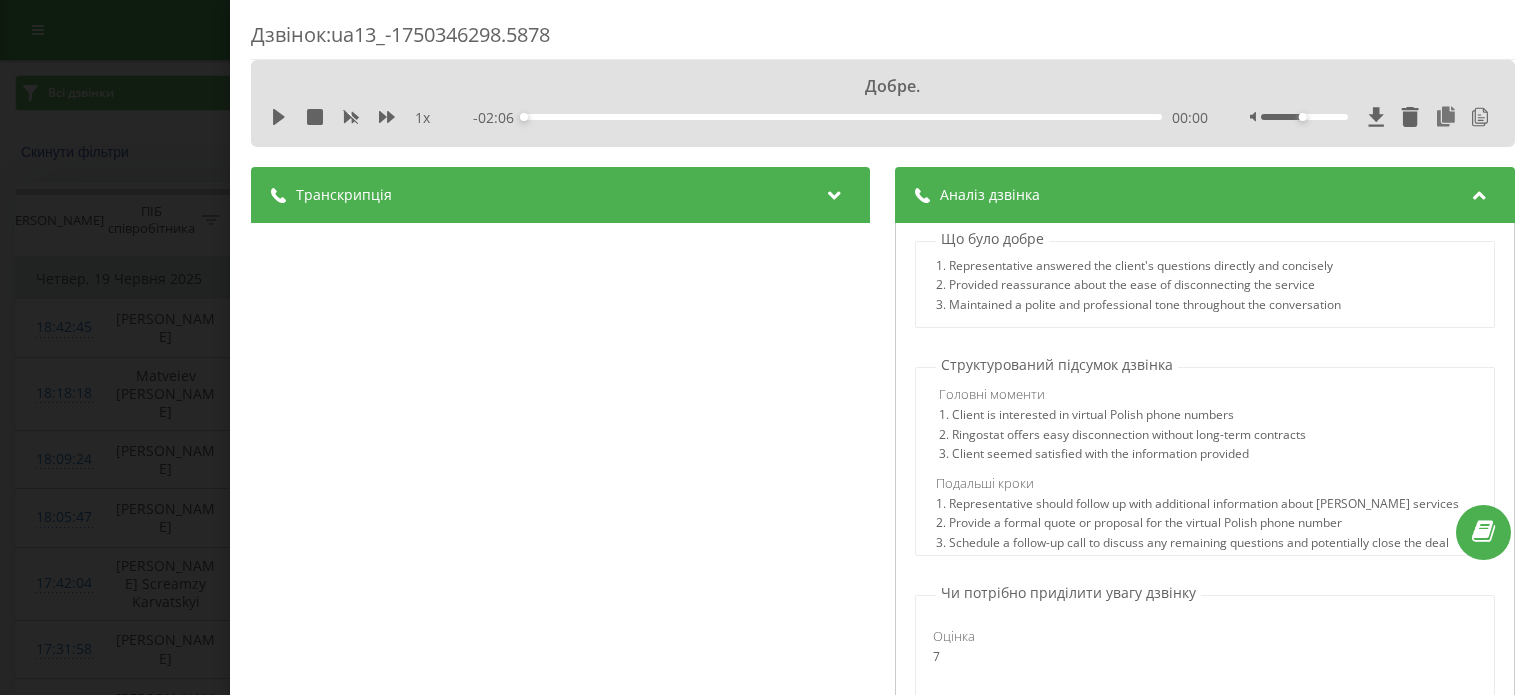 click on "Головні моменти 1. Client is interested in virtual Polish phone numbers 2. Ringostat offers easy disconnection without long-term contracts 3. Client seemed satisfied with the information provided [PERSON_NAME] кроки 1. Representative should follow up with additional information about [PERSON_NAME] services 2. Provide a formal quote or proposal for the virtual Polish phone number 3. Schedule a follow-up call to discuss any remaining questions and potentially close the deal" at bounding box center [1205, 465] 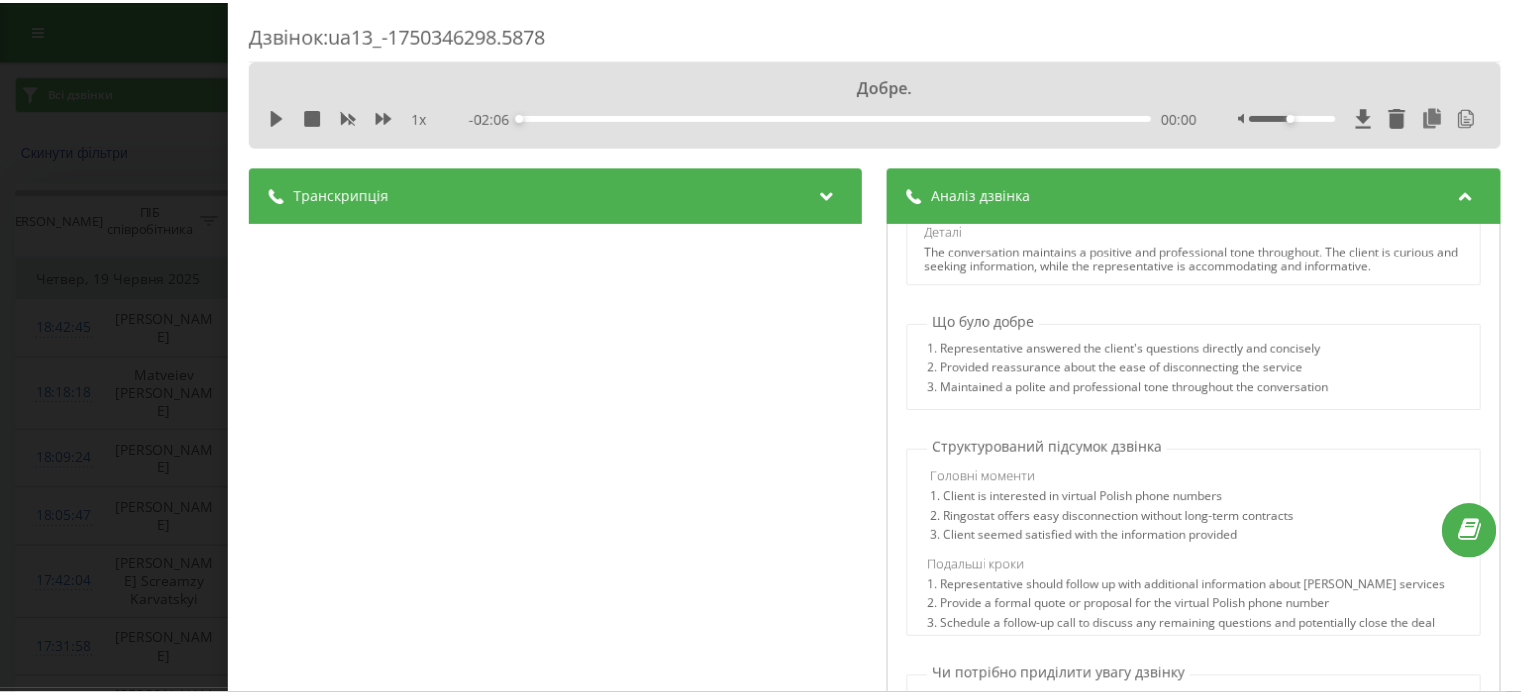 scroll, scrollTop: 500, scrollLeft: 0, axis: vertical 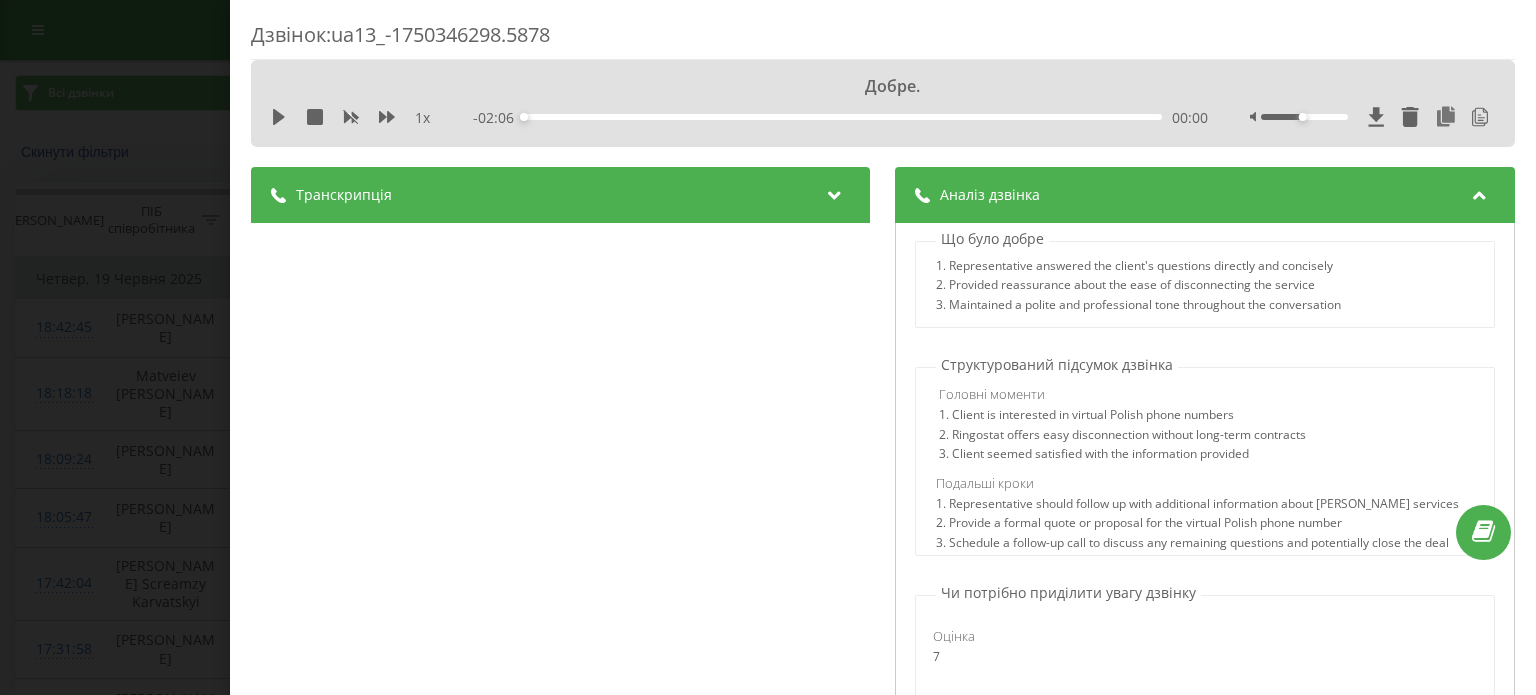 click on "Дзвінок :  ua13_-1750346298.5878 Добре.   1 x  - 02:06 00:00   00:00   Транскрипція 00:00 Добре. 00:00 Алло, доброго дня. Мене звати [PERSON_NAME] менеджер компанії Ringostat 00:05 Підкажіть будь ласка які у вас питання були? 00:08 [PERSON_NAME], добрий день! Приємно? Дивіться питання наступне: я інтегрую вашу...ваш сляс і у мене 00:20 І такого часу в [GEOGRAPHIC_DATA] він використовував польський номер і сам телефоній, тобто я пам'ятаю. 00:30 And we have to ask you about the information that is available on our website. We will be able to access it in a few minutes, but if there are any questions for us, please do not answer your question. 00:34 00:42 Так. 00:44 00:49 Так 00:51 00:57 01:02 01:03 - Please, 01:20 01:30 01:39 01:46 01:56 [PERSON_NAME]" at bounding box center [768, 347] 